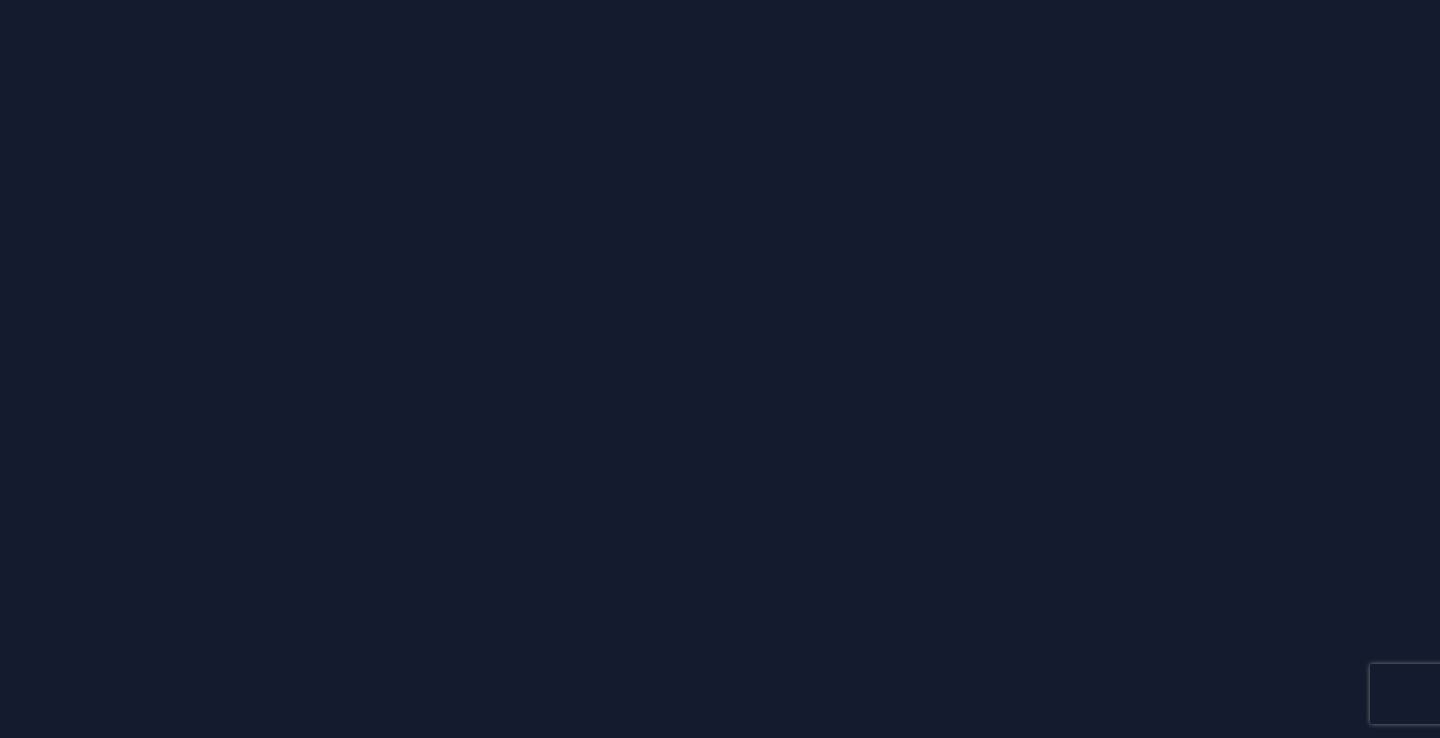 scroll, scrollTop: 0, scrollLeft: 0, axis: both 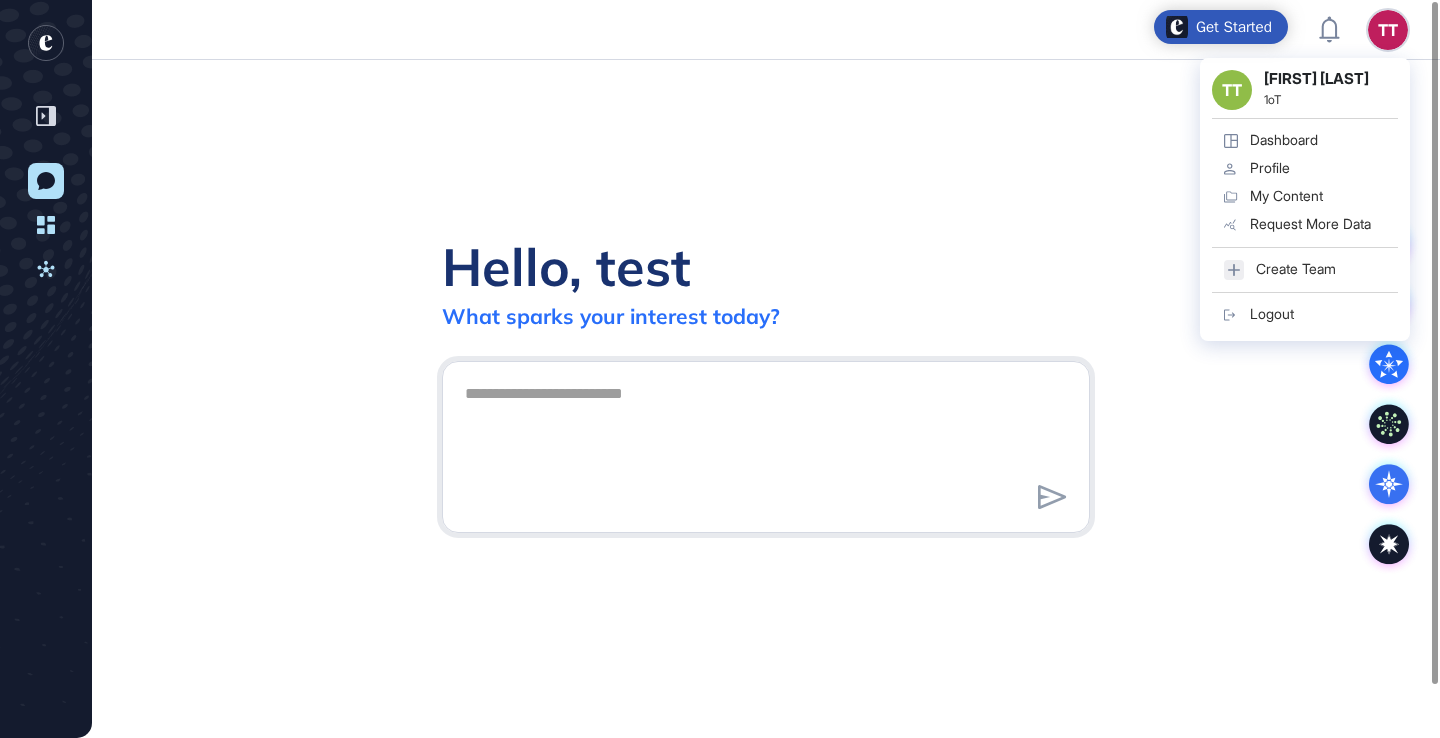 click on "Create Team" at bounding box center [1296, 269] 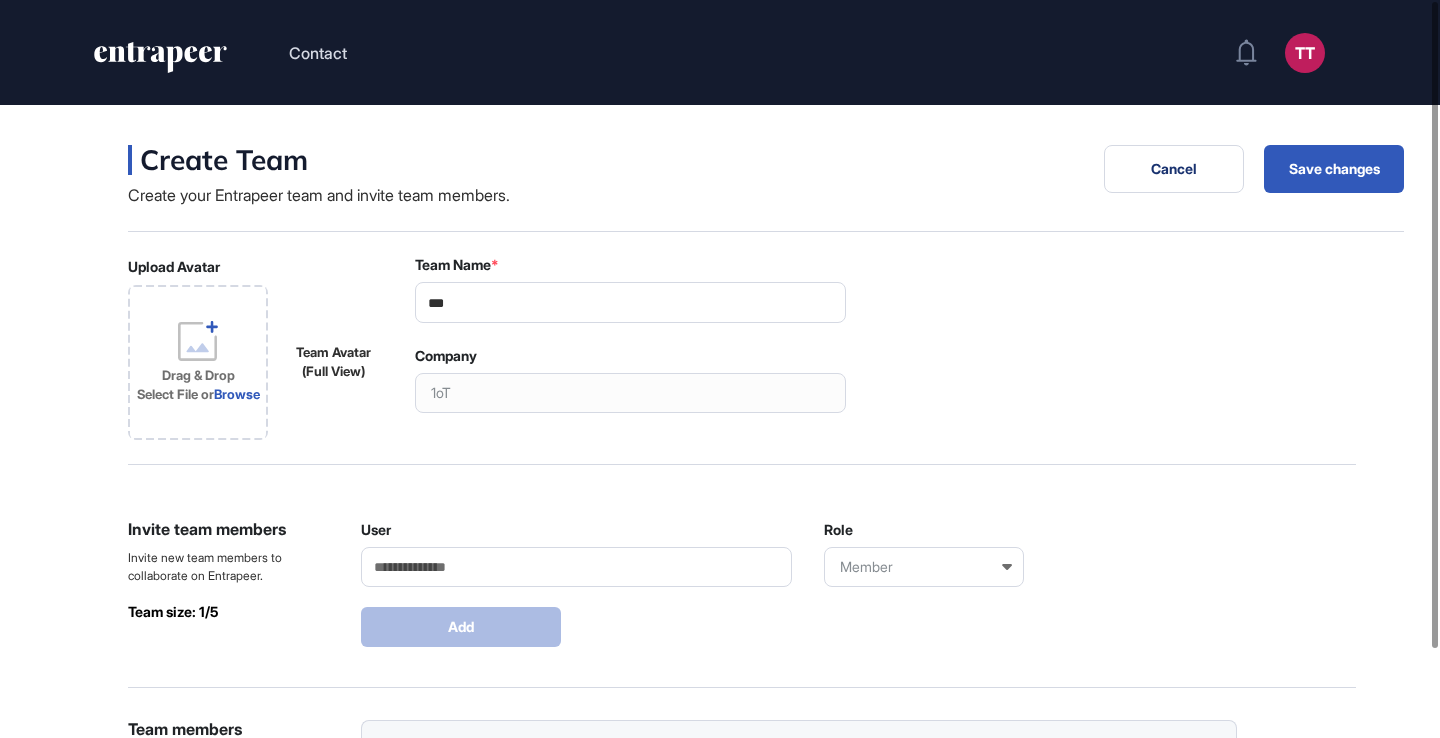 scroll, scrollTop: 168, scrollLeft: 0, axis: vertical 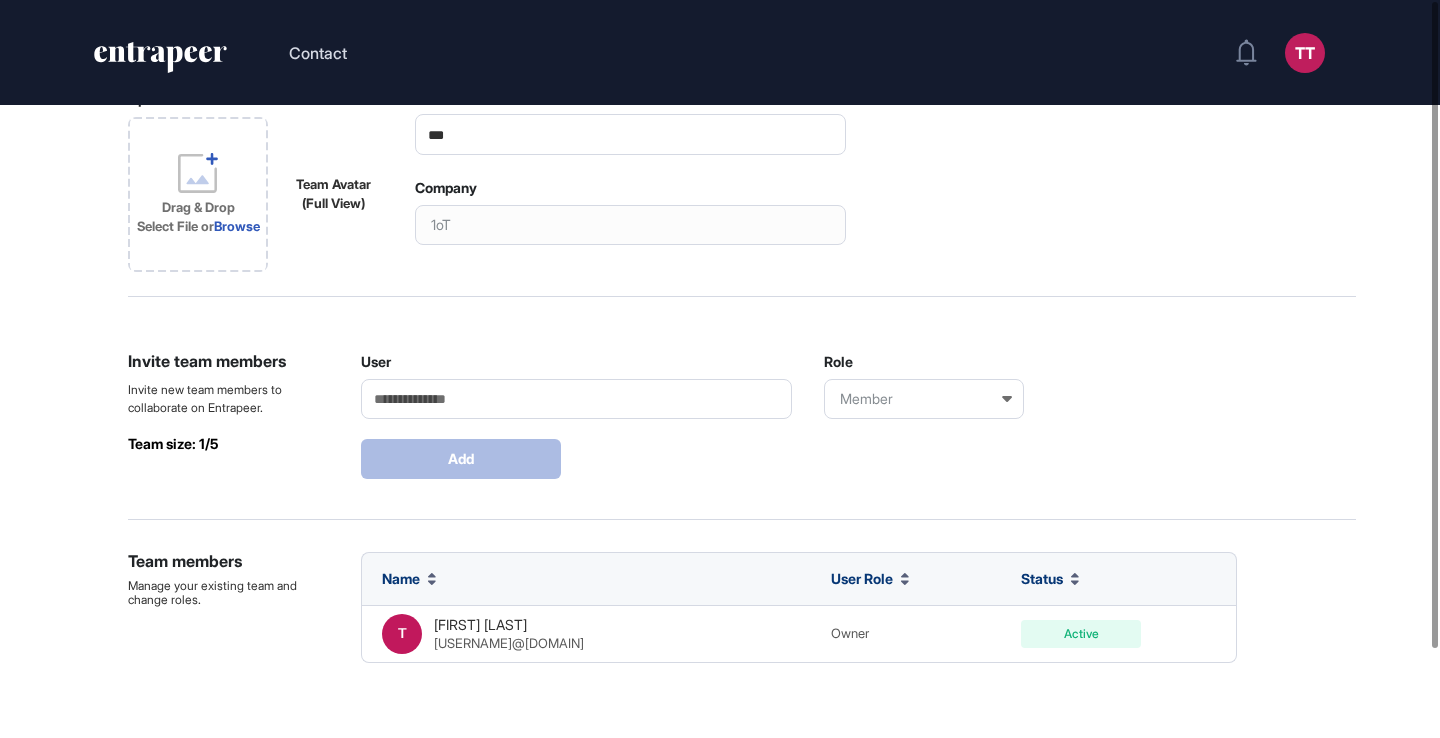 click on "User" 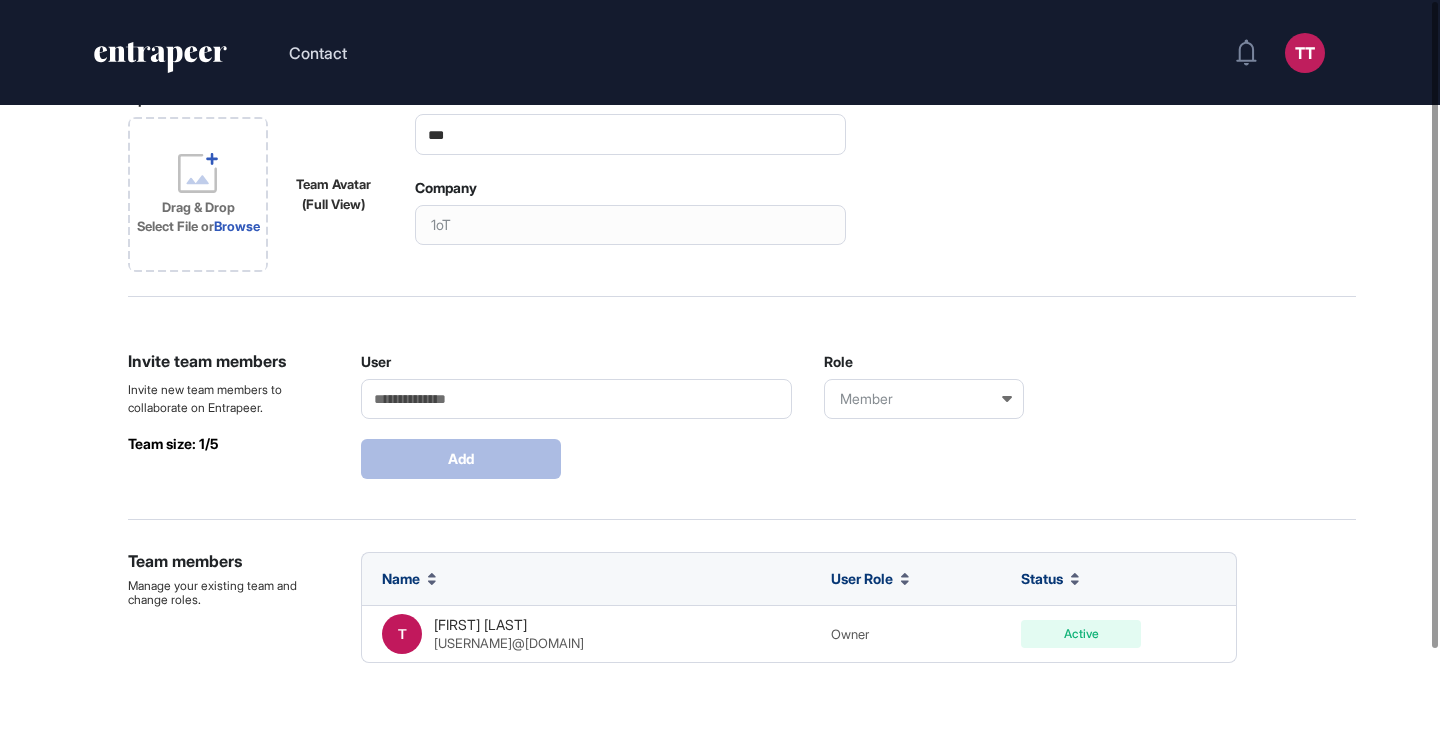 click on "Invite team members Invite new team members to collaborate on Entrapeer. Team size: 1/5 User  Role  Member Add" at bounding box center [742, 434] 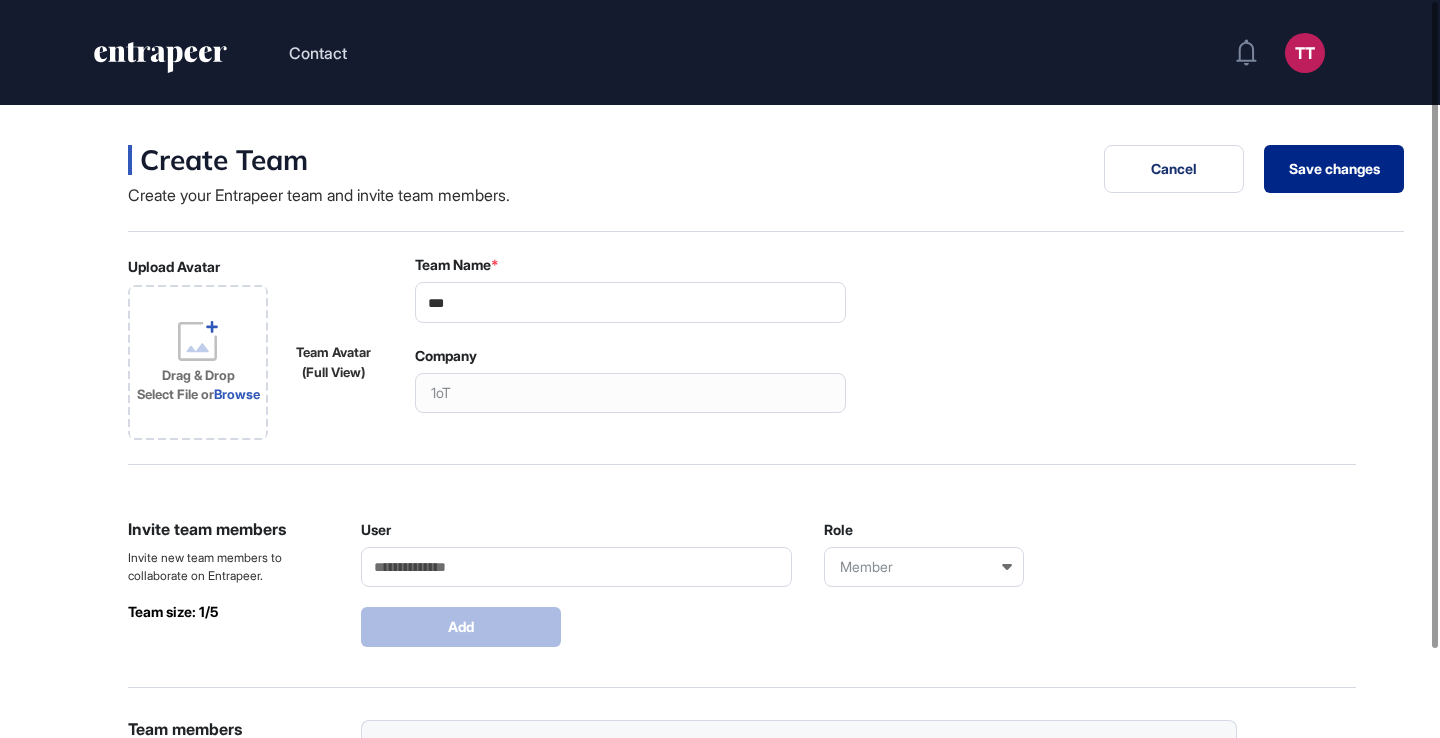 click on "Save changes" at bounding box center (1334, 169) 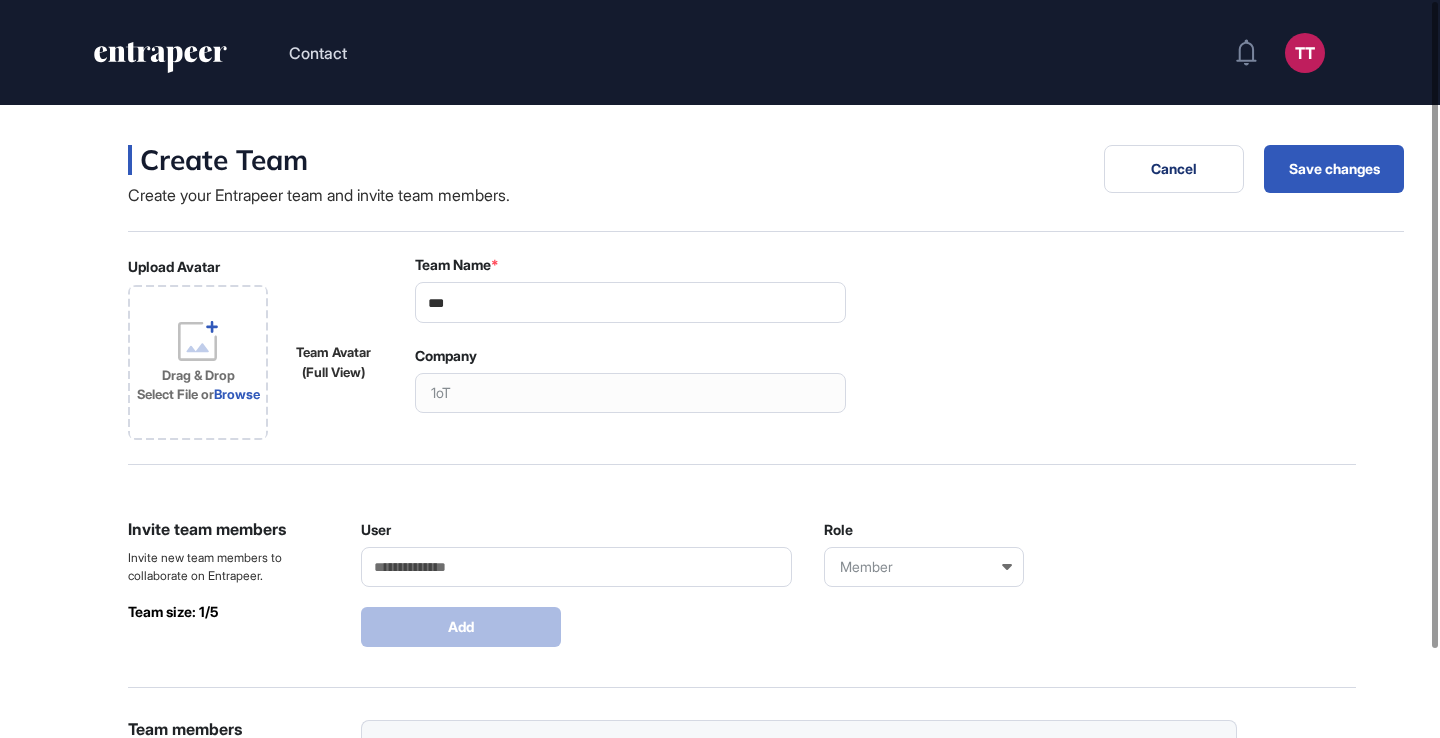click on "1oT" at bounding box center [630, 393] 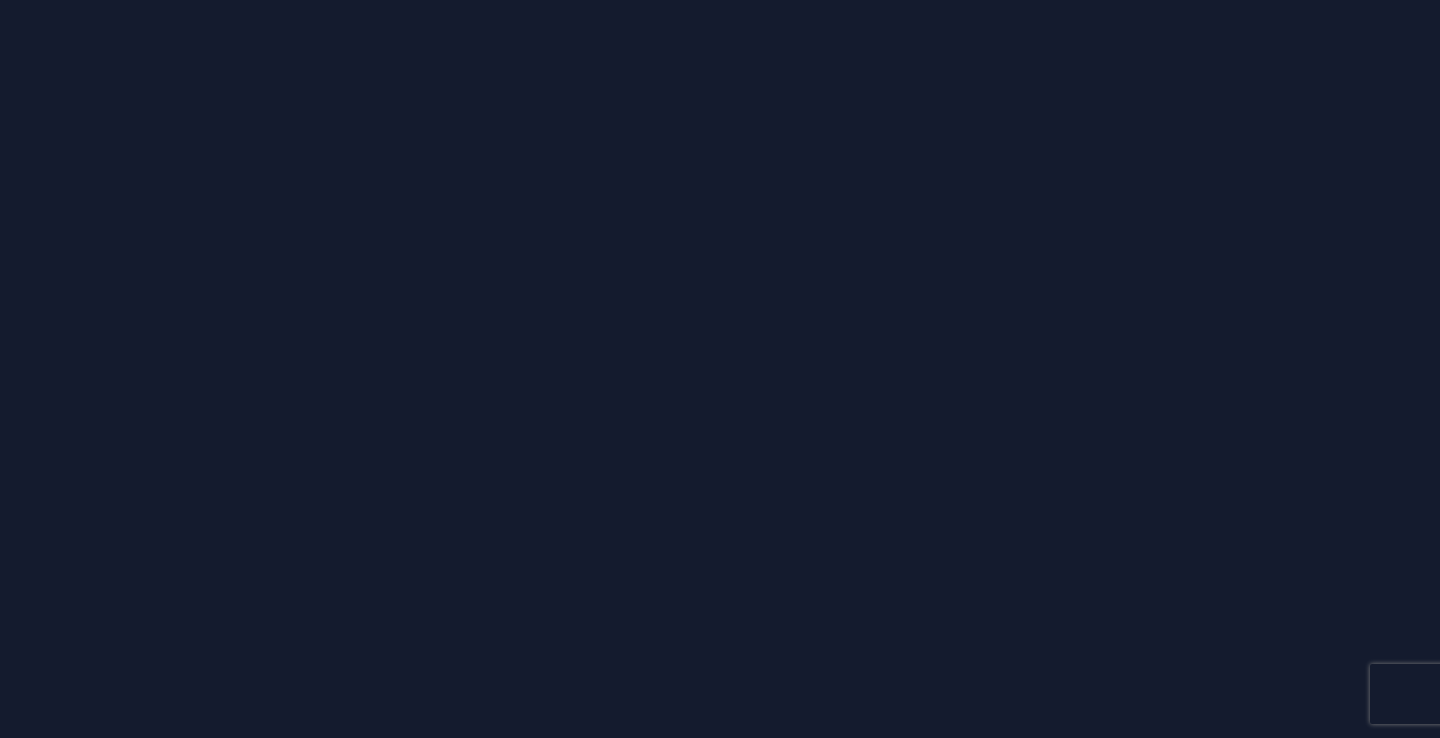 scroll, scrollTop: 0, scrollLeft: 0, axis: both 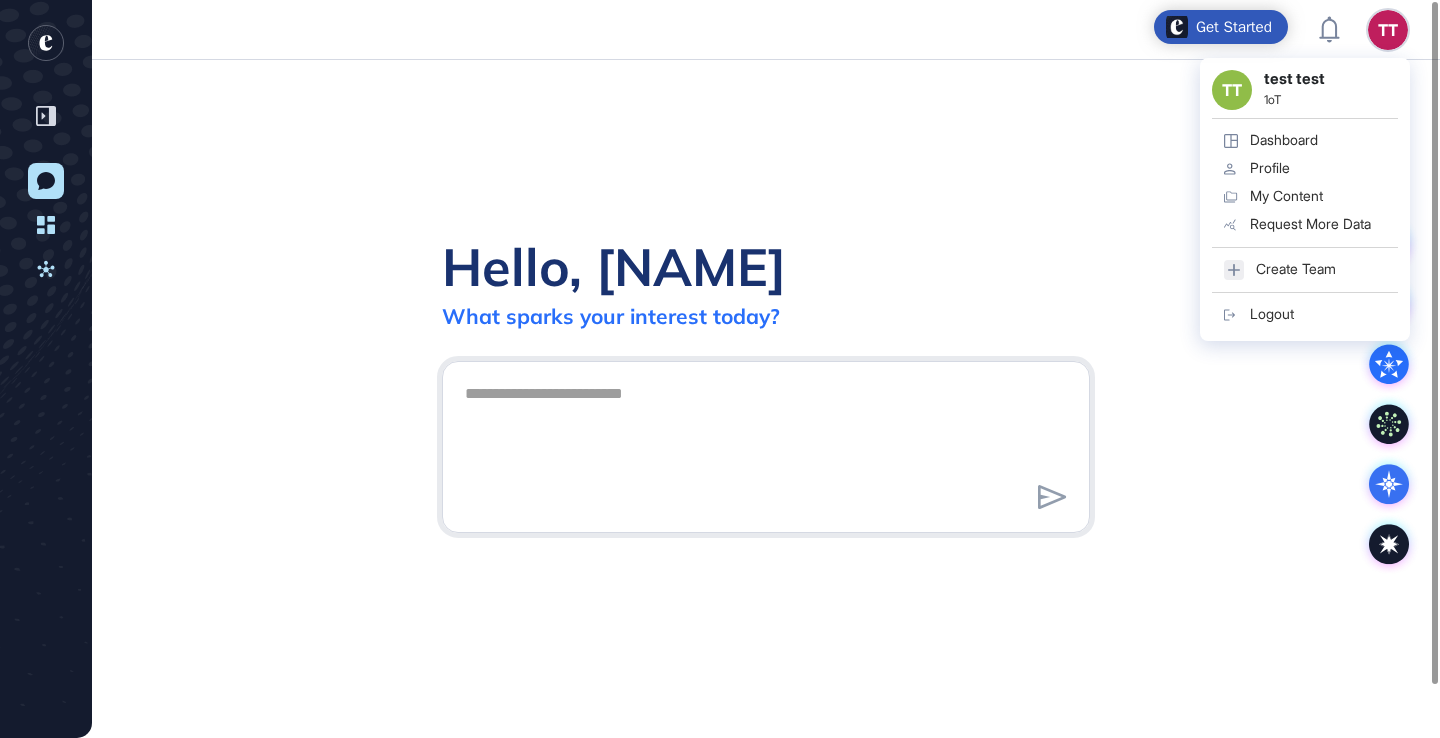 click on "Create Team" 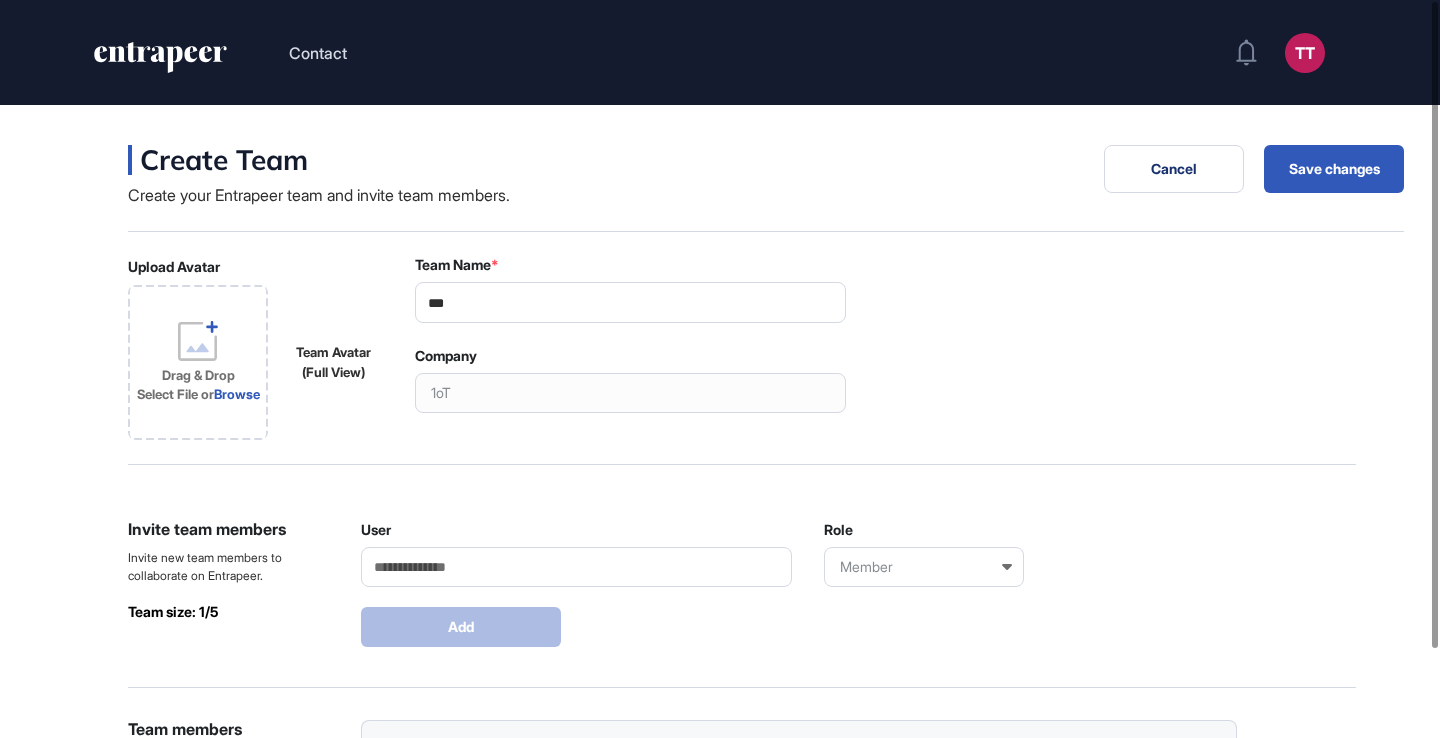 scroll, scrollTop: 162, scrollLeft: 0, axis: vertical 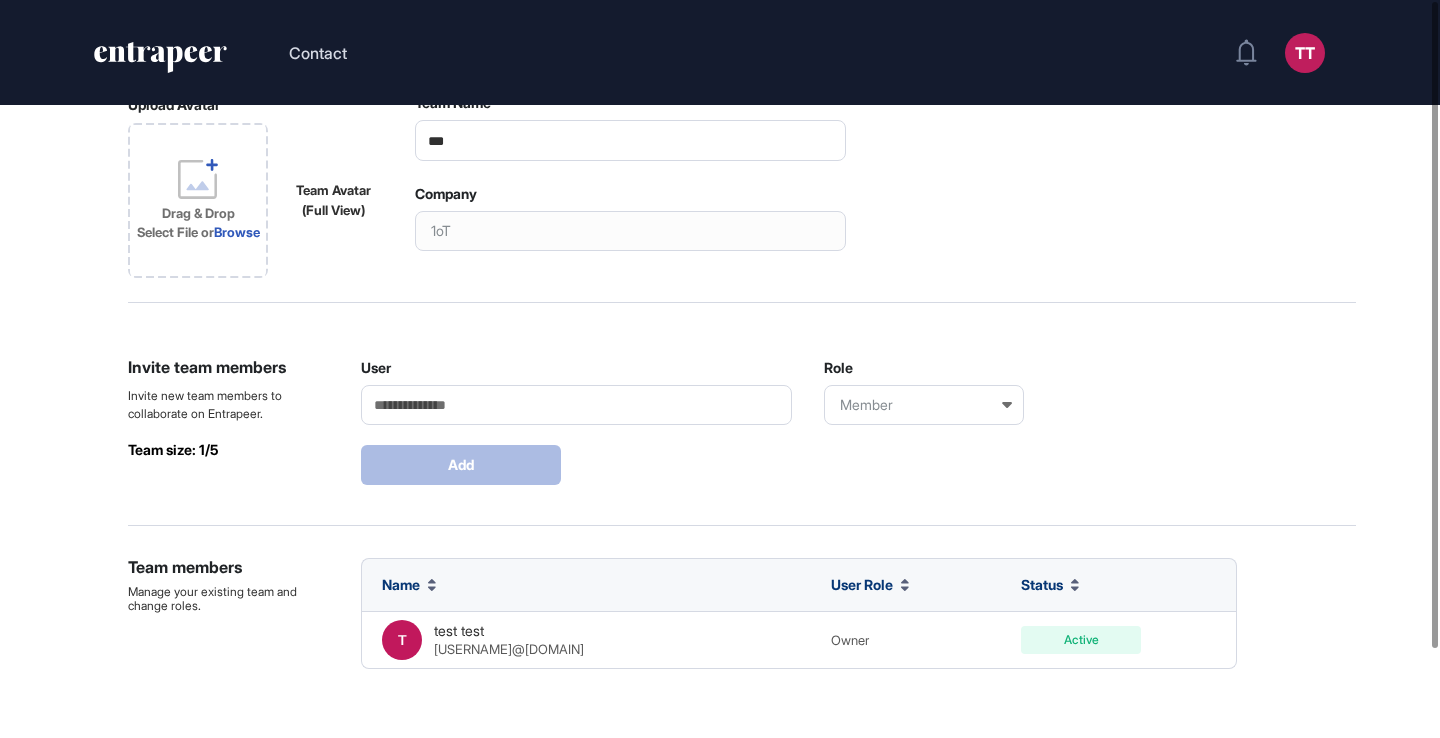 click 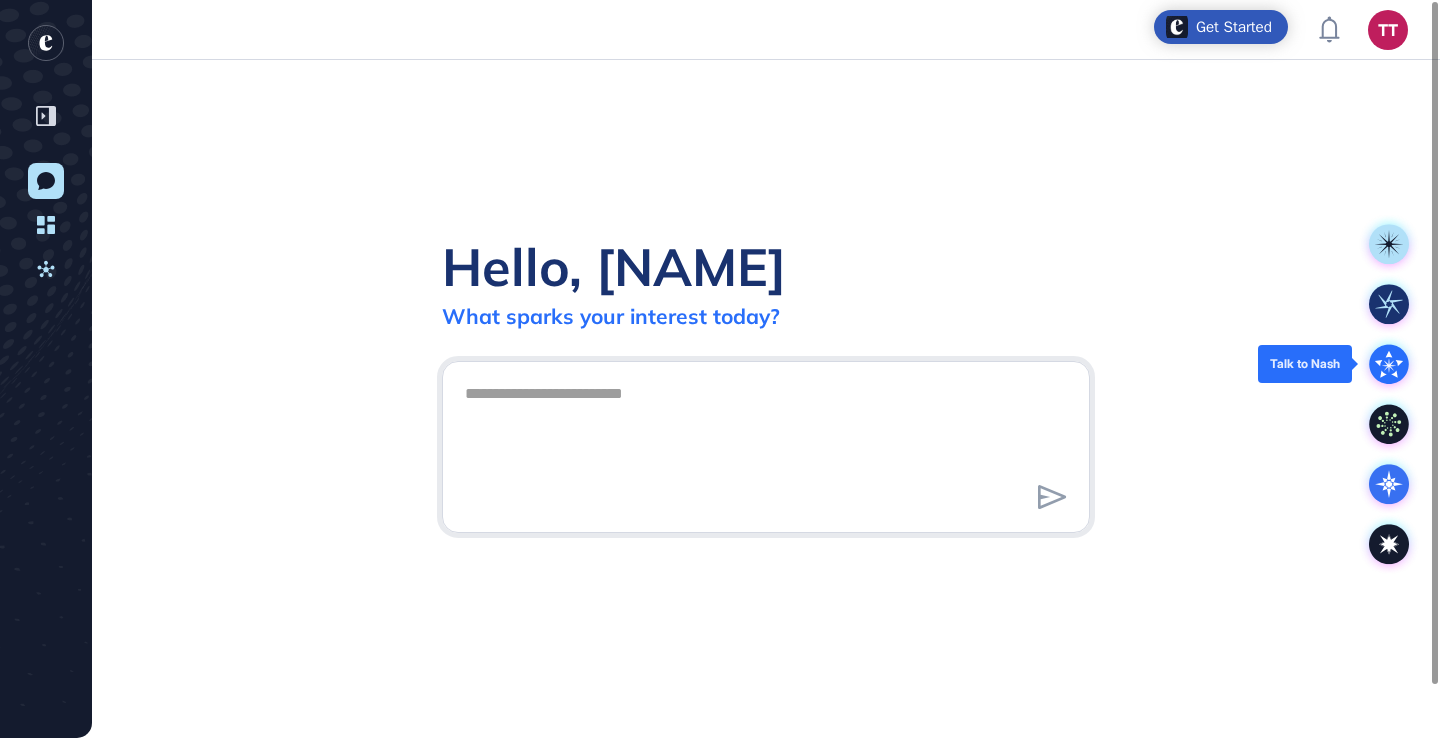 click 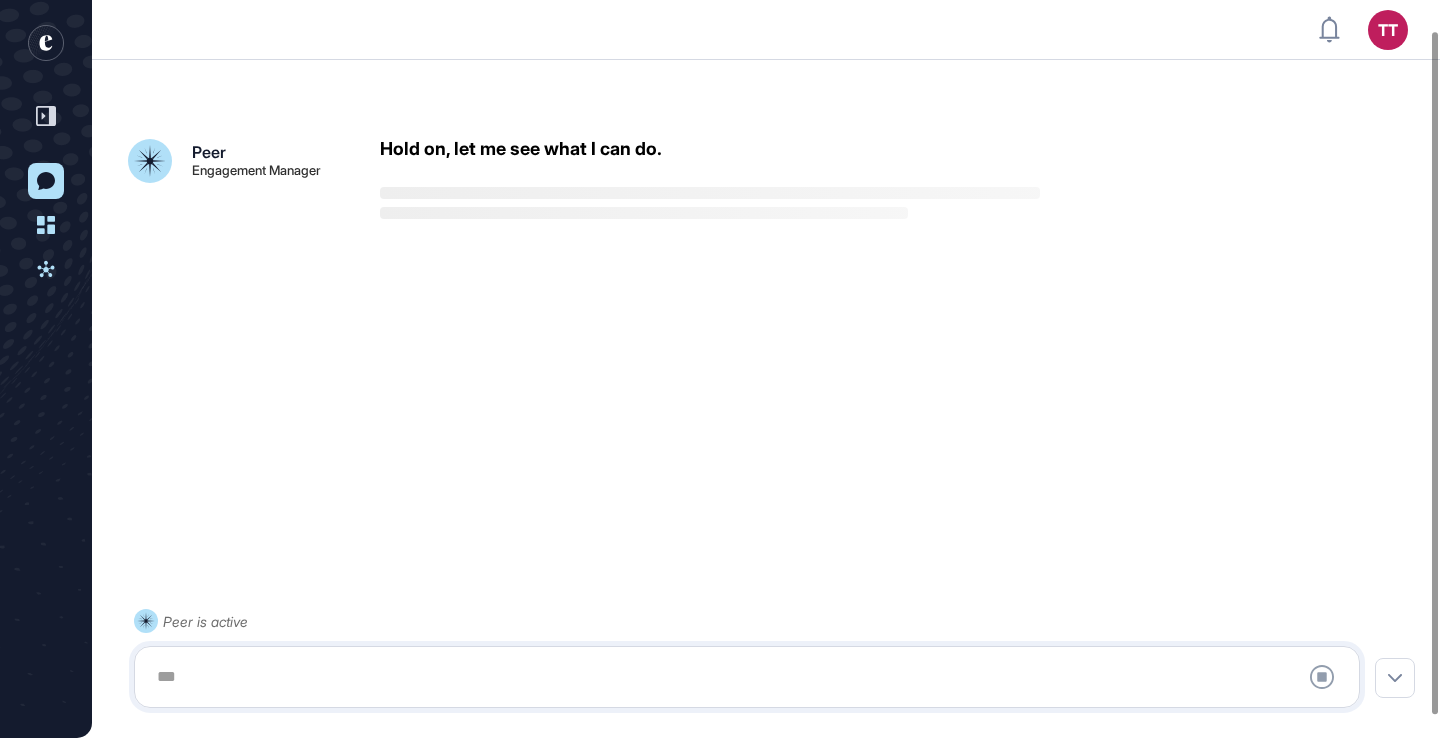 scroll, scrollTop: 56, scrollLeft: 0, axis: vertical 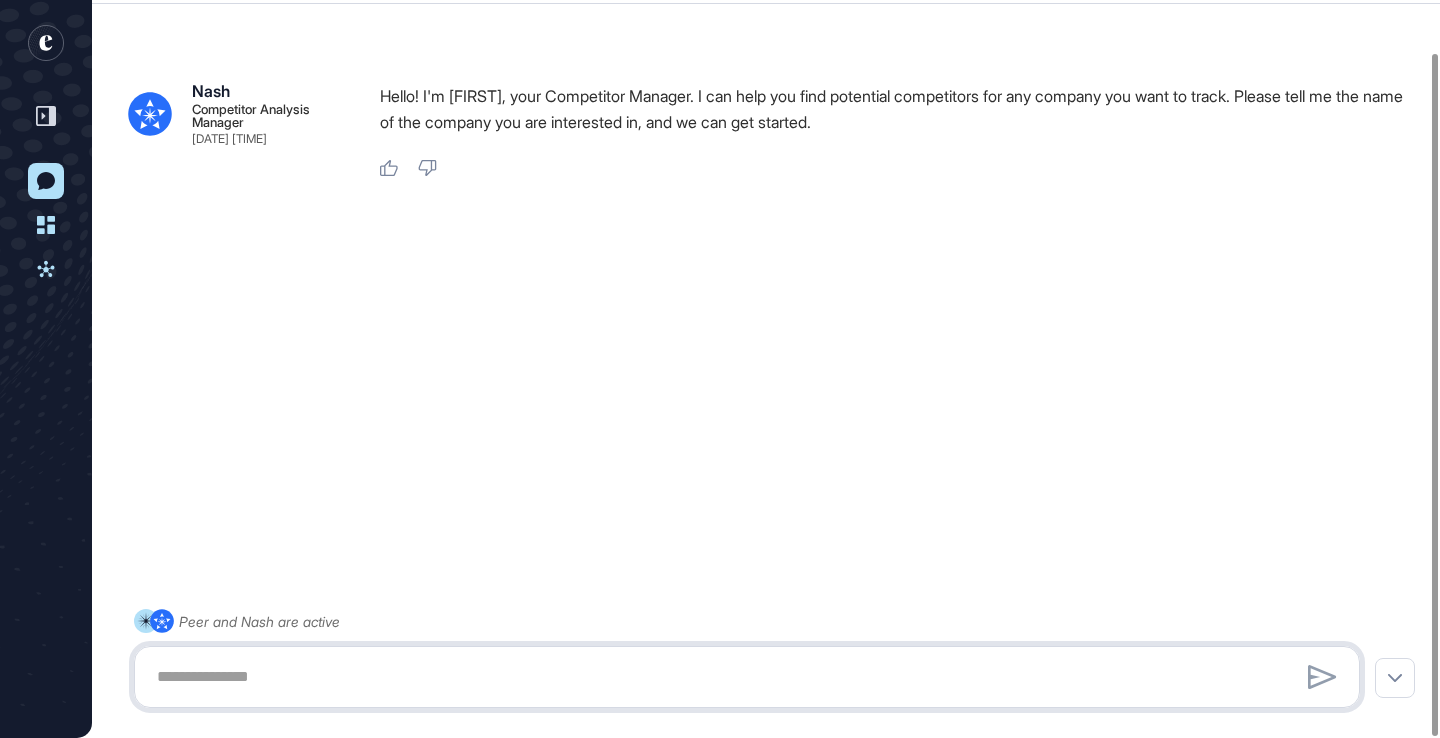 click at bounding box center (747, 677) 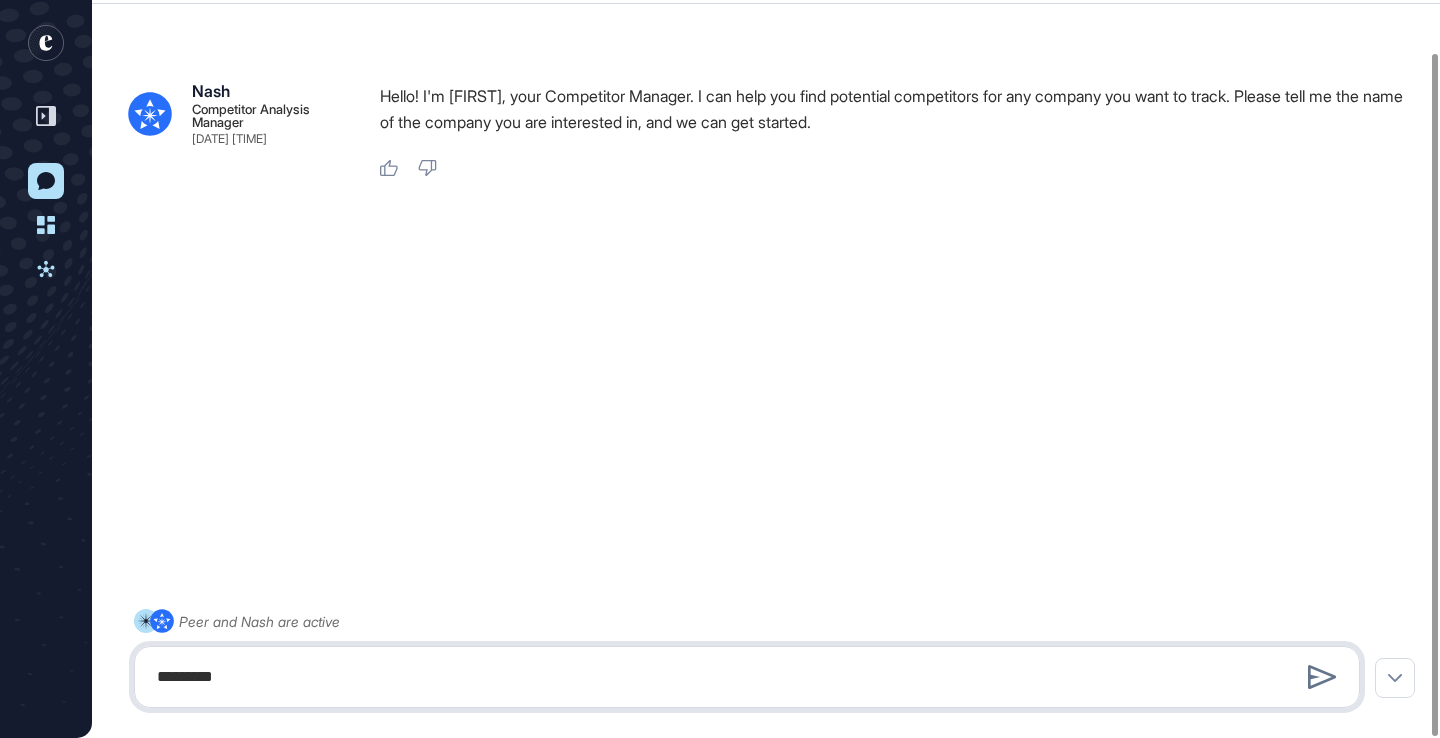 type on "*********" 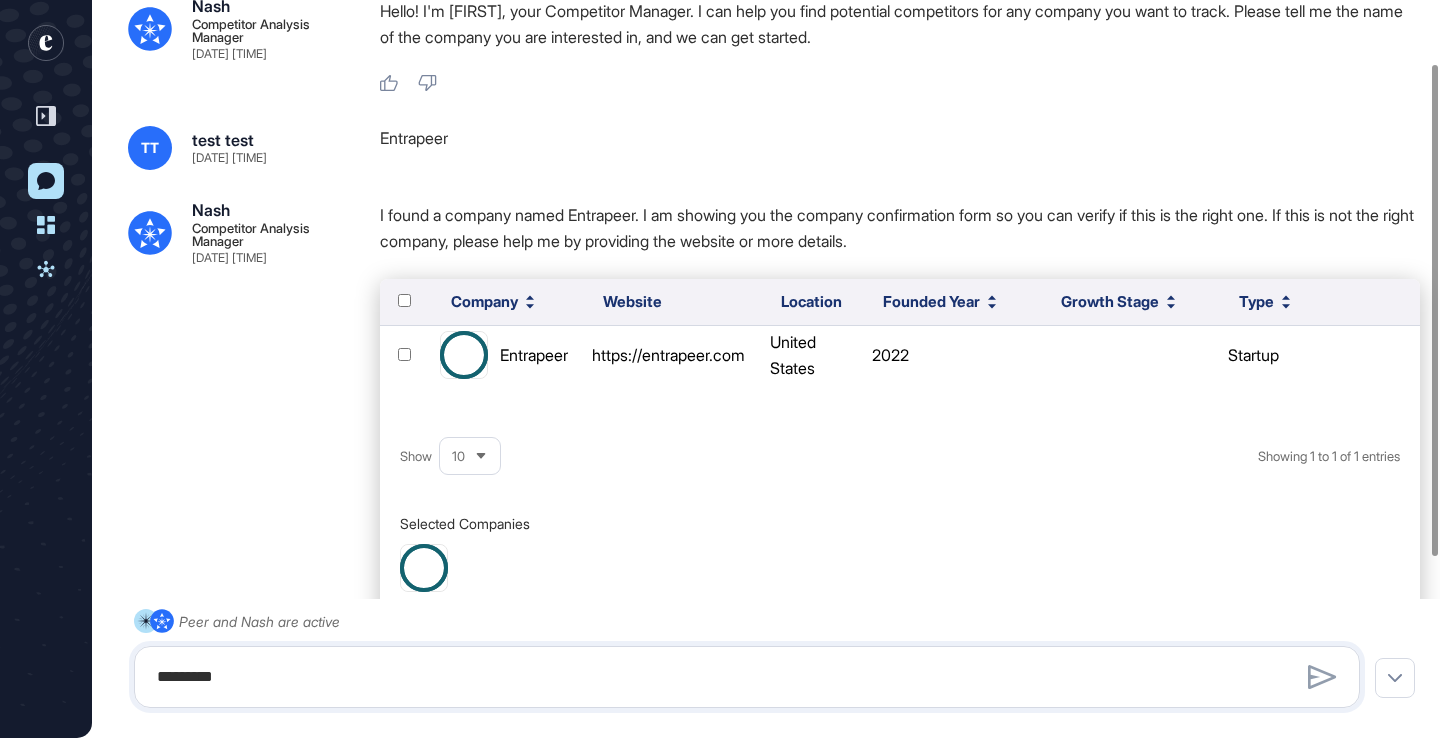 scroll, scrollTop: 170, scrollLeft: 0, axis: vertical 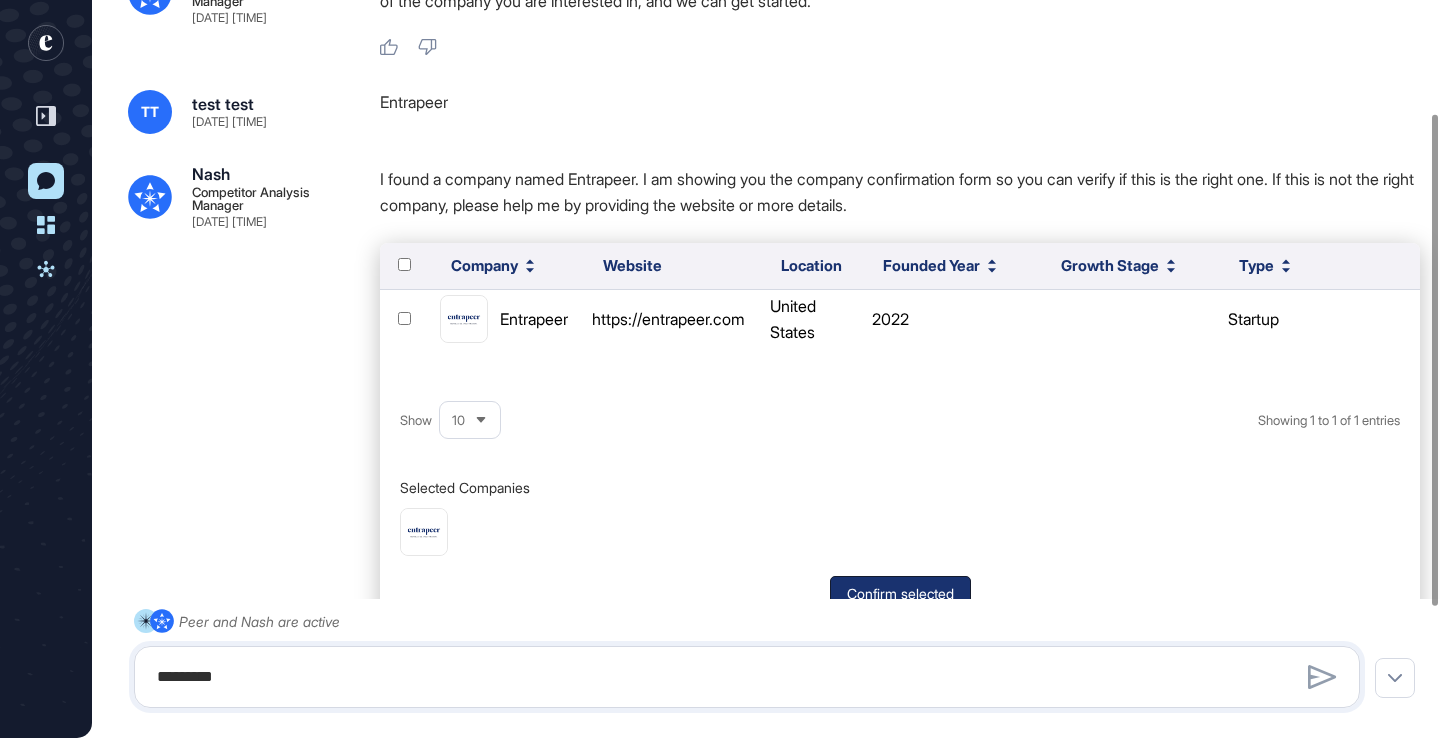 click on "Confirm selected" at bounding box center [900, 594] 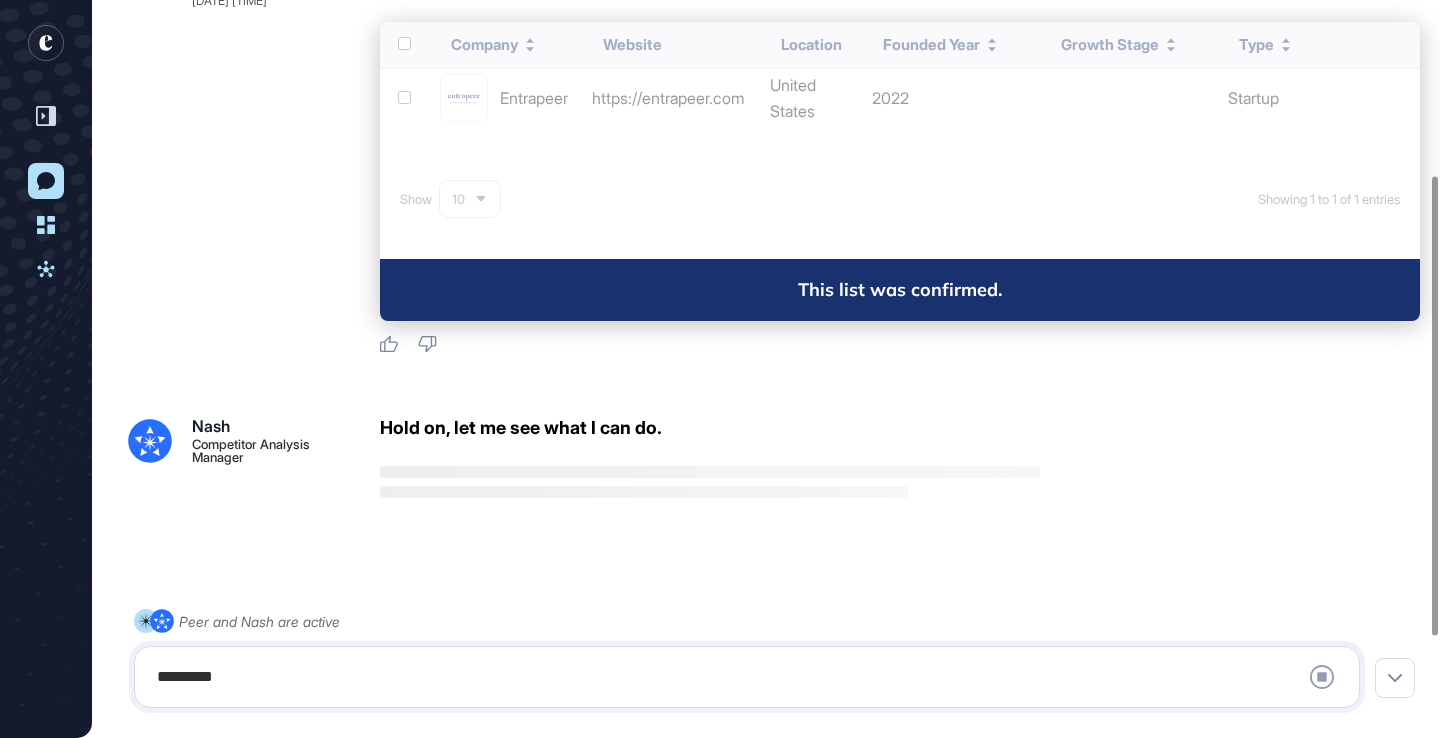 scroll, scrollTop: 443, scrollLeft: 0, axis: vertical 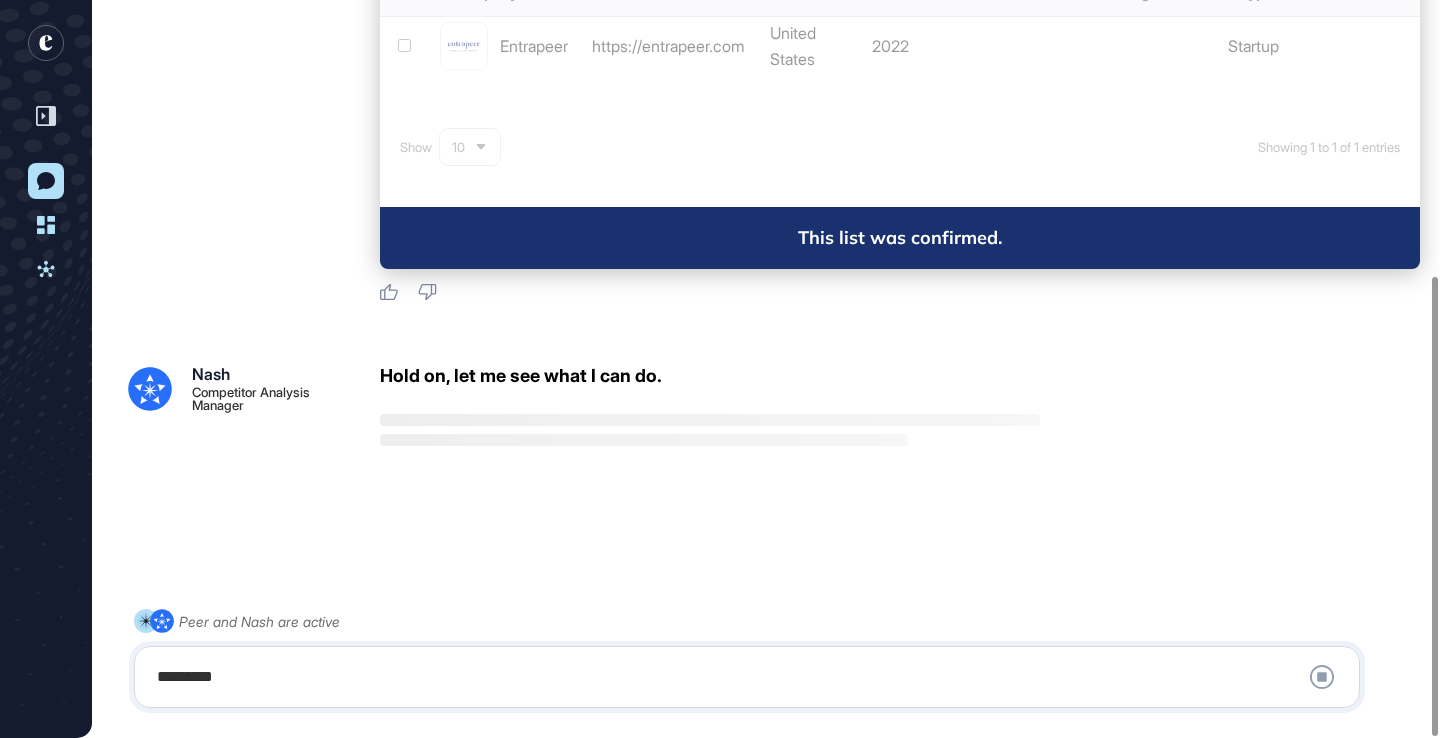 click on "Hold on, let me see what I can do." 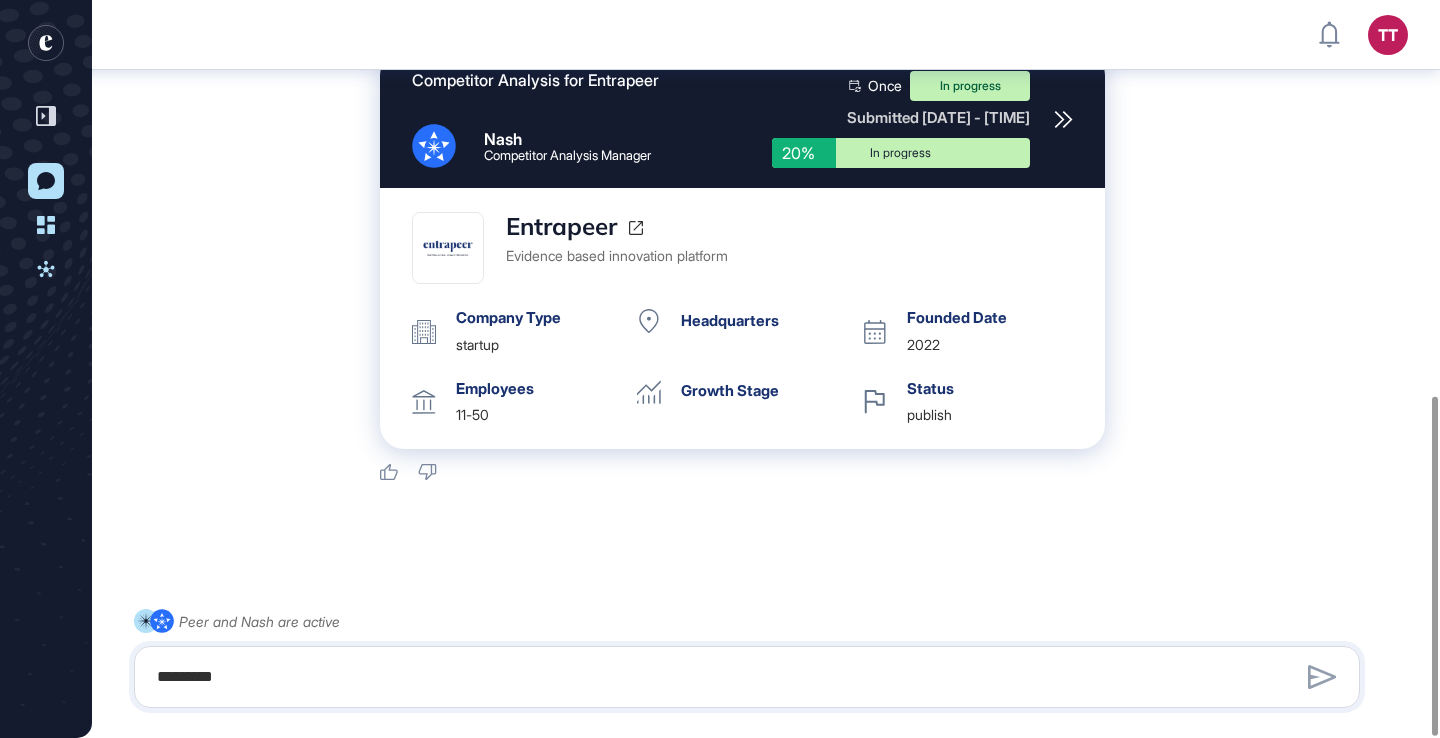 scroll, scrollTop: 858, scrollLeft: 0, axis: vertical 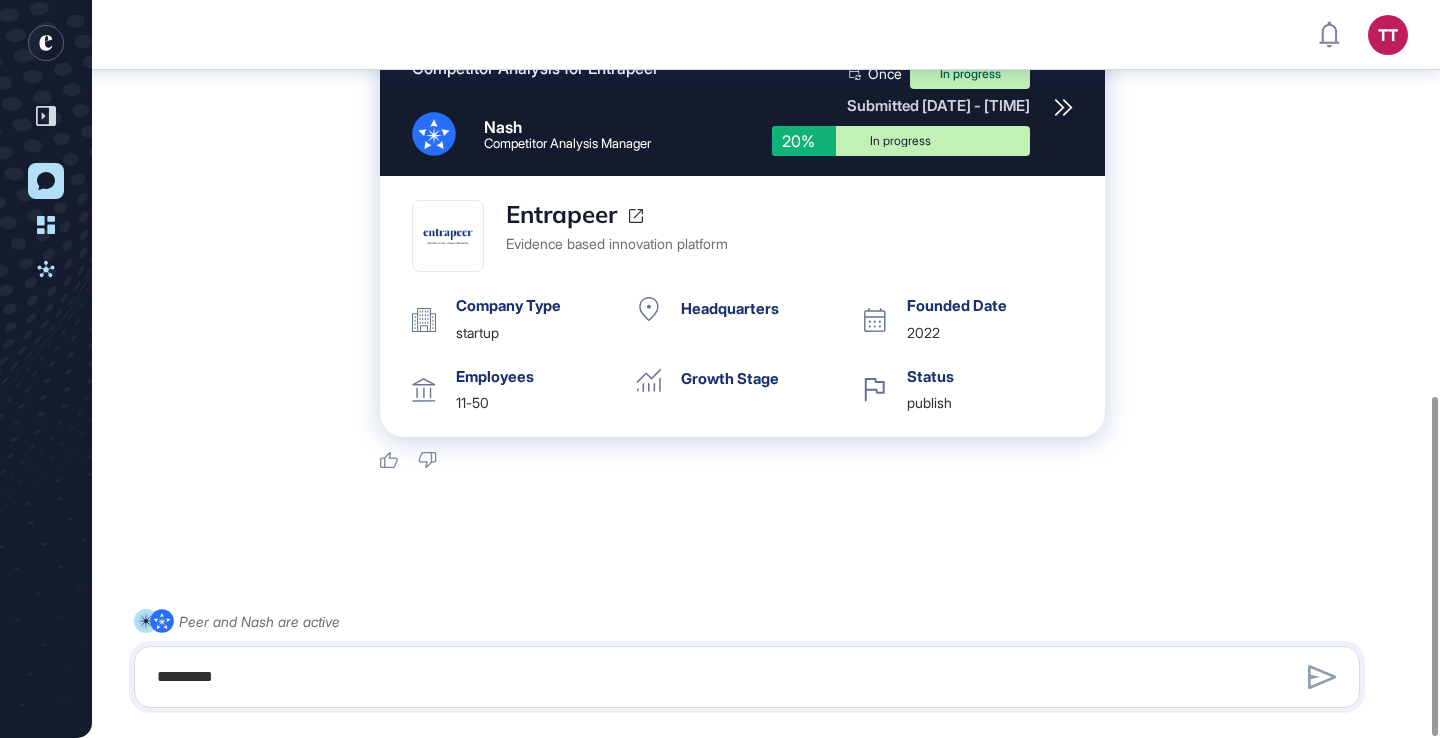 click 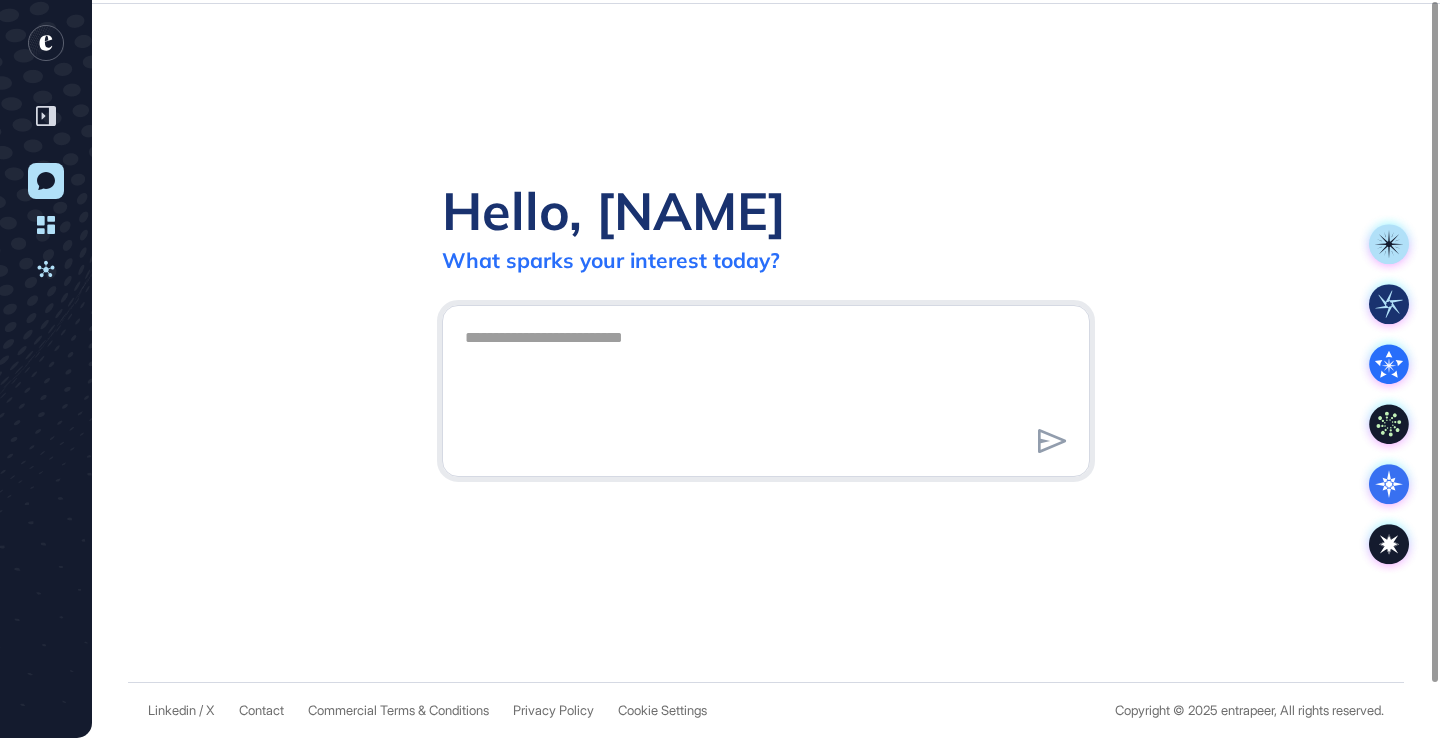 scroll, scrollTop: 0, scrollLeft: 0, axis: both 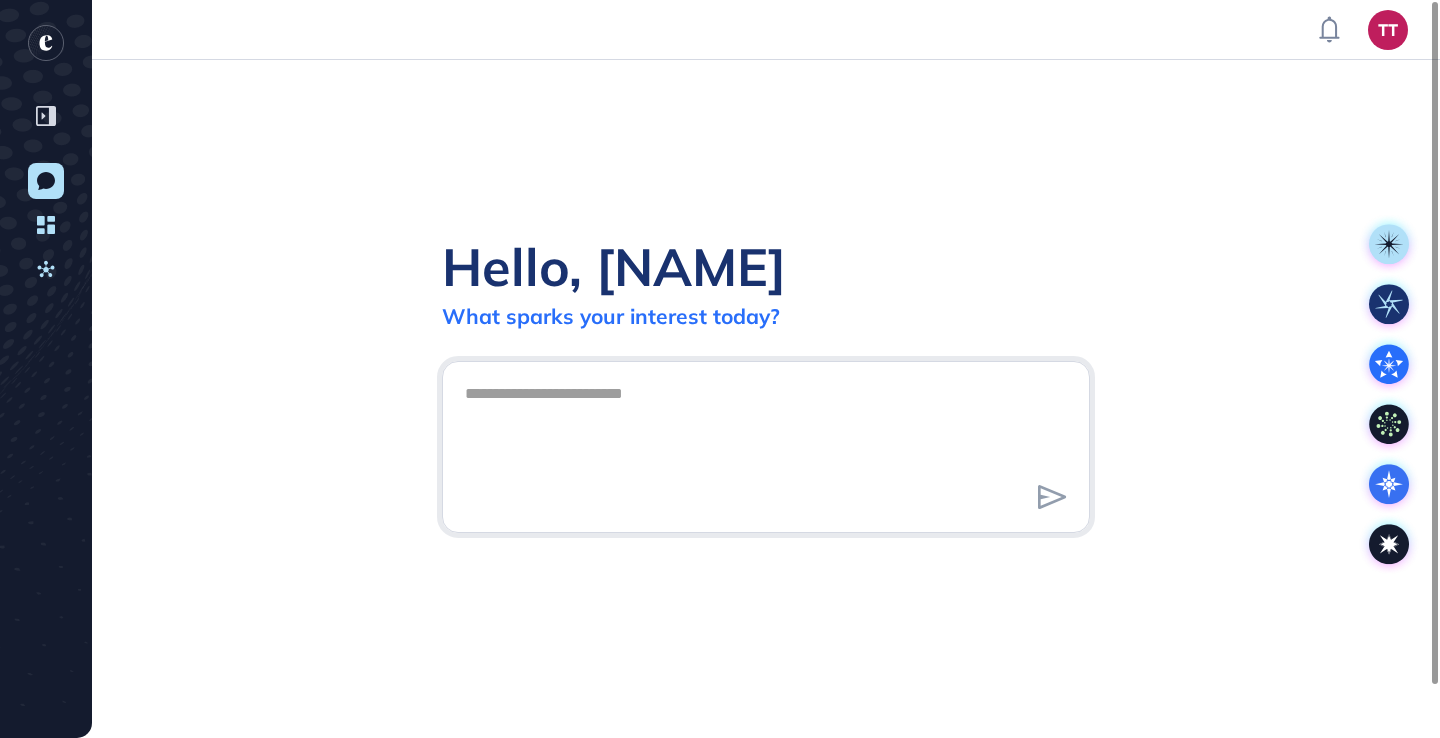 drag, startPoint x: 128, startPoint y: 45, endPoint x: 119, endPoint y: 51, distance: 10.816654 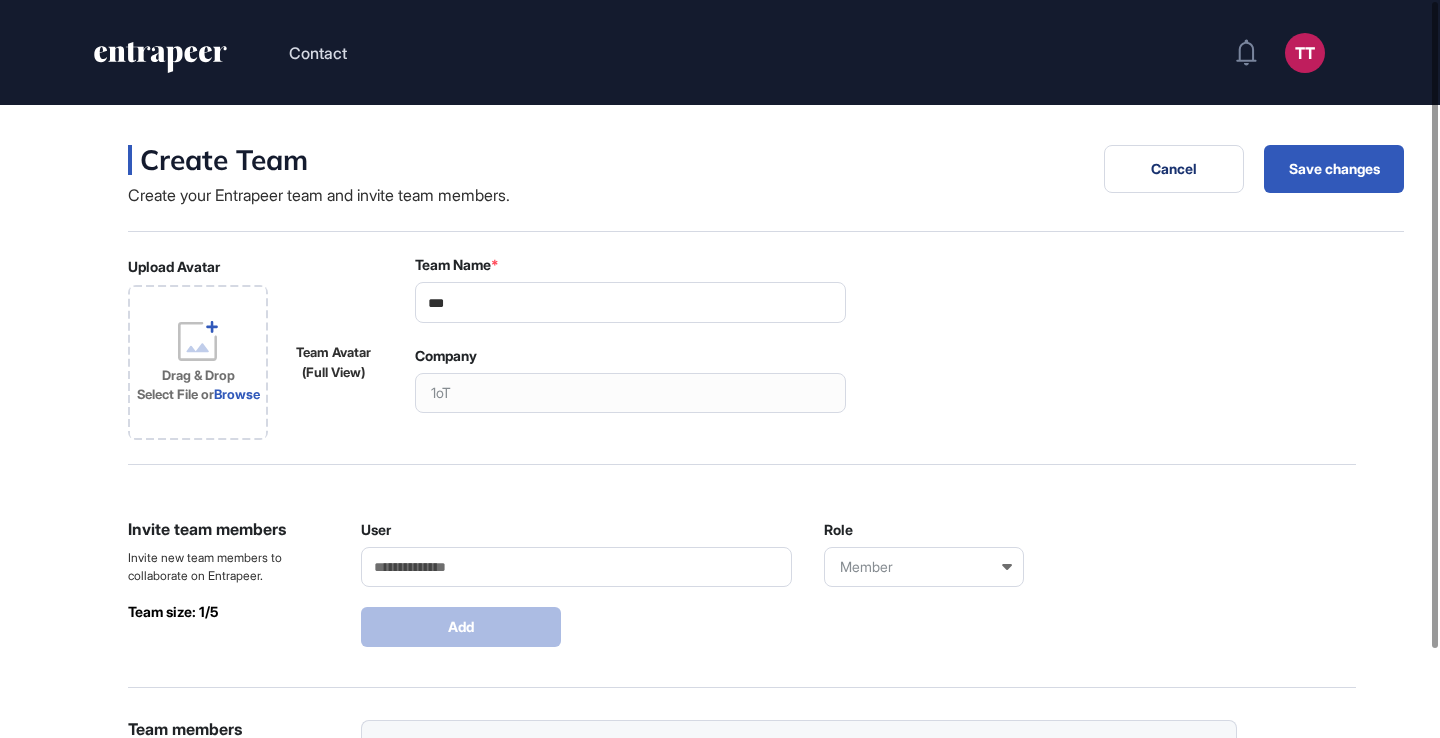 click 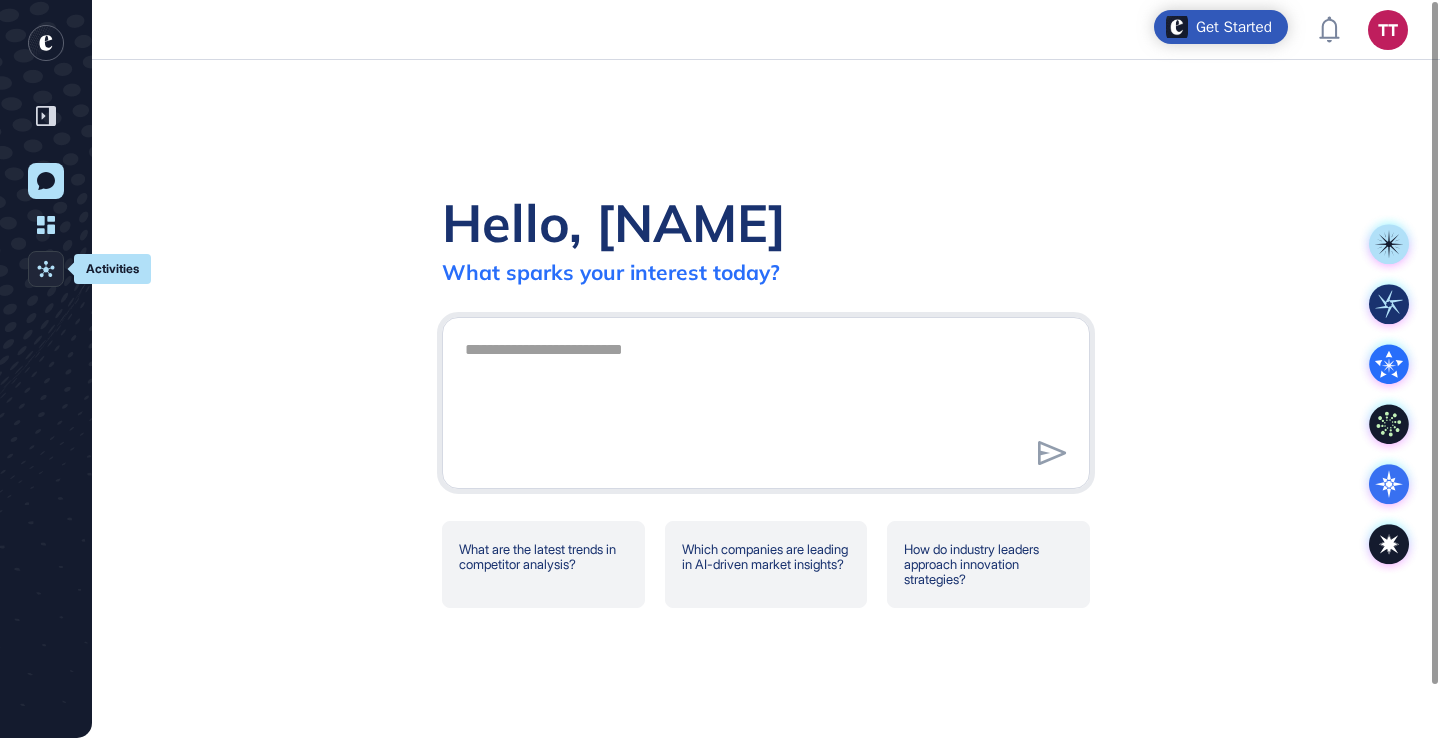 click on "Activities" 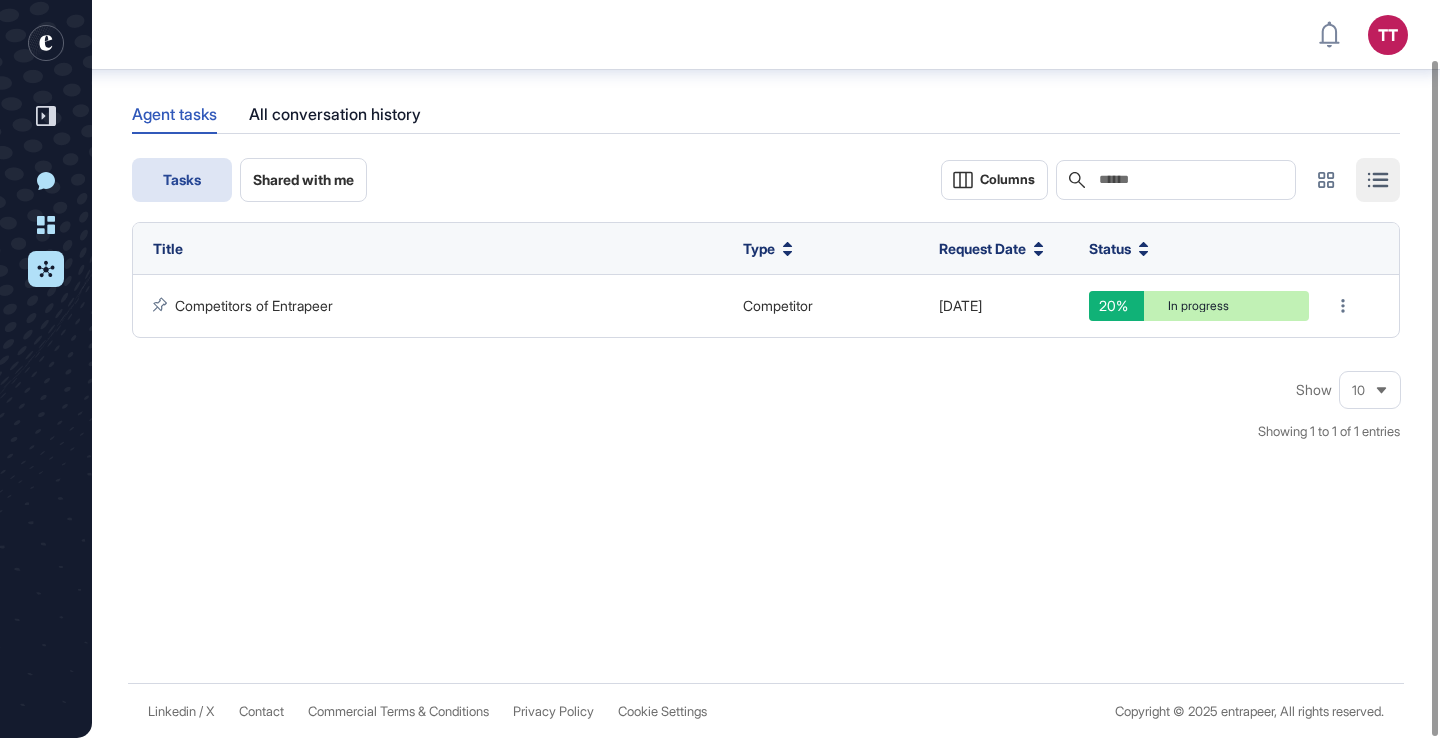 scroll, scrollTop: 66, scrollLeft: 0, axis: vertical 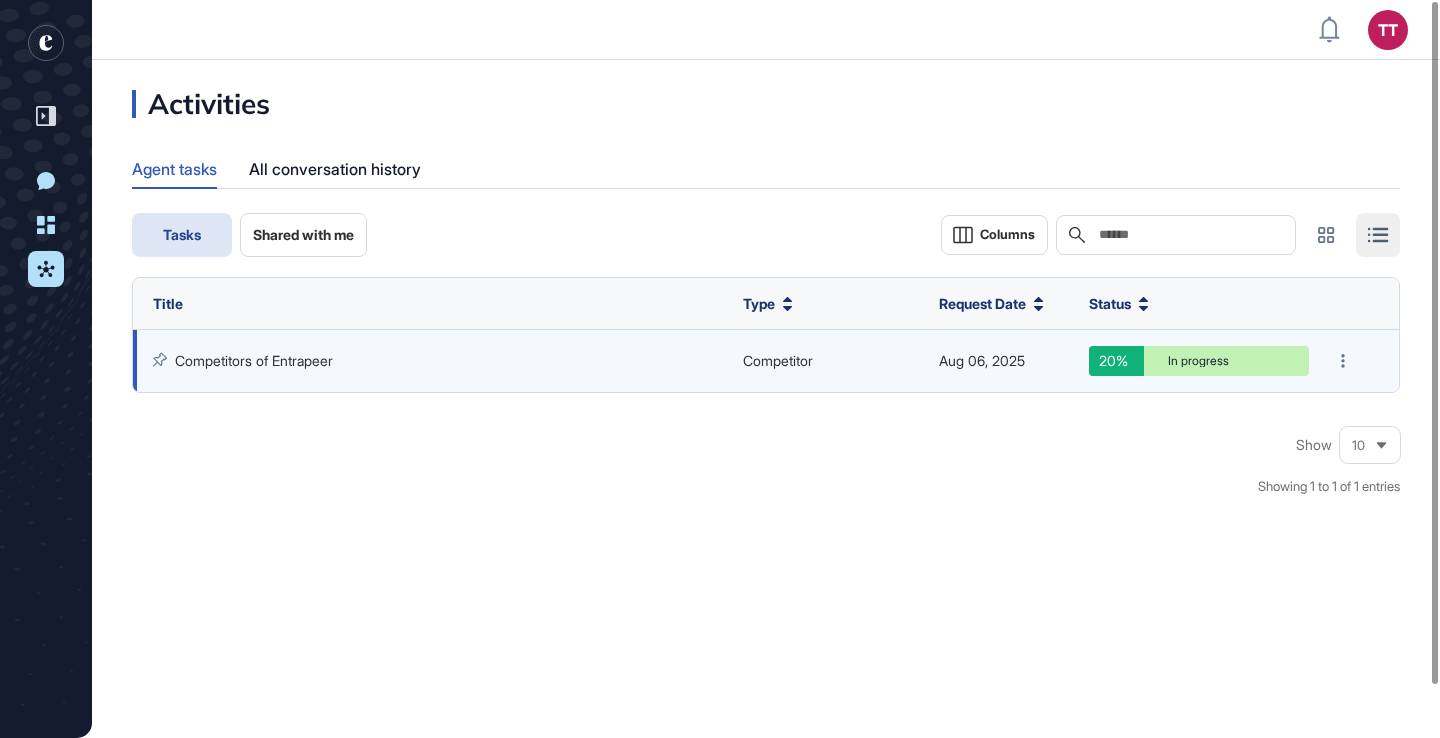 click on "Competitors of Entrapeer" at bounding box center (254, 360) 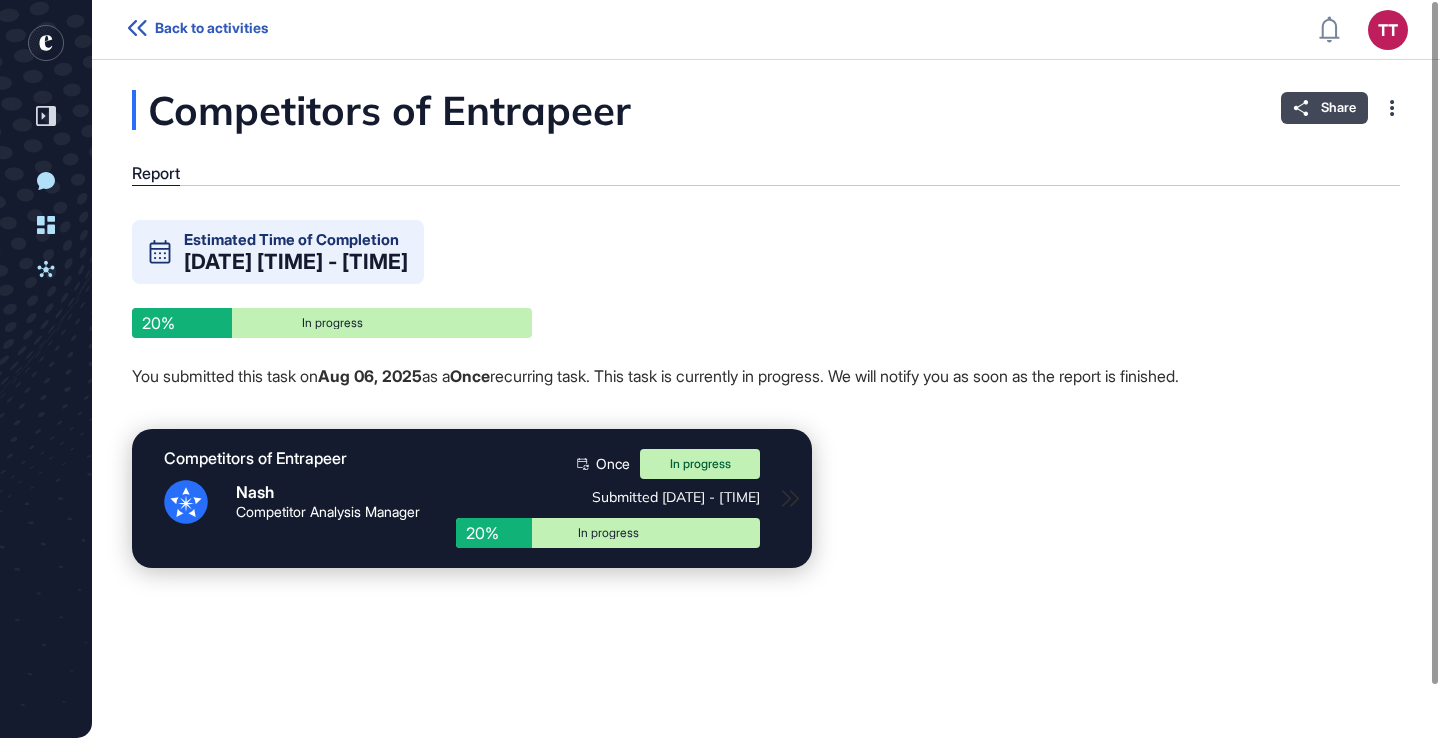 click on "Share" at bounding box center [1338, 108] 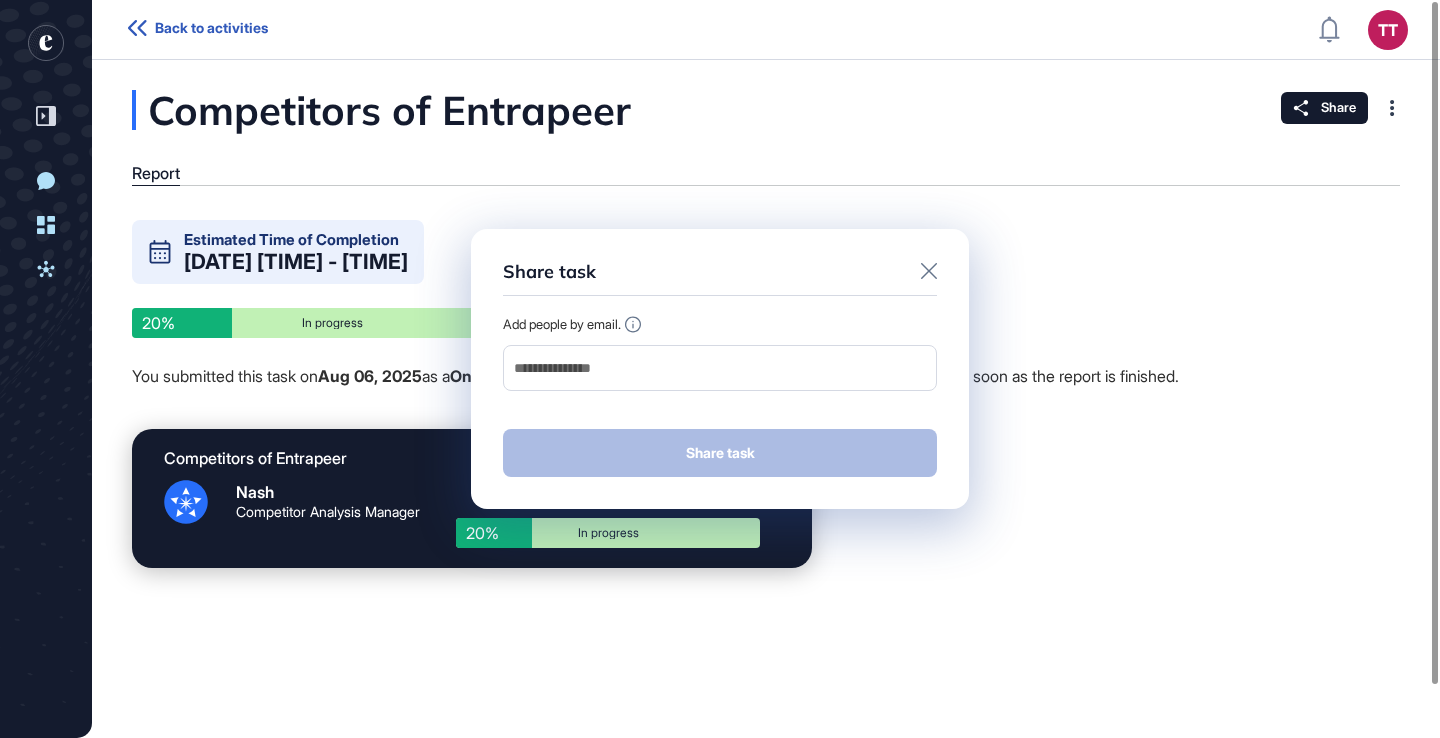 click on "Share task Add people by email. Share task" 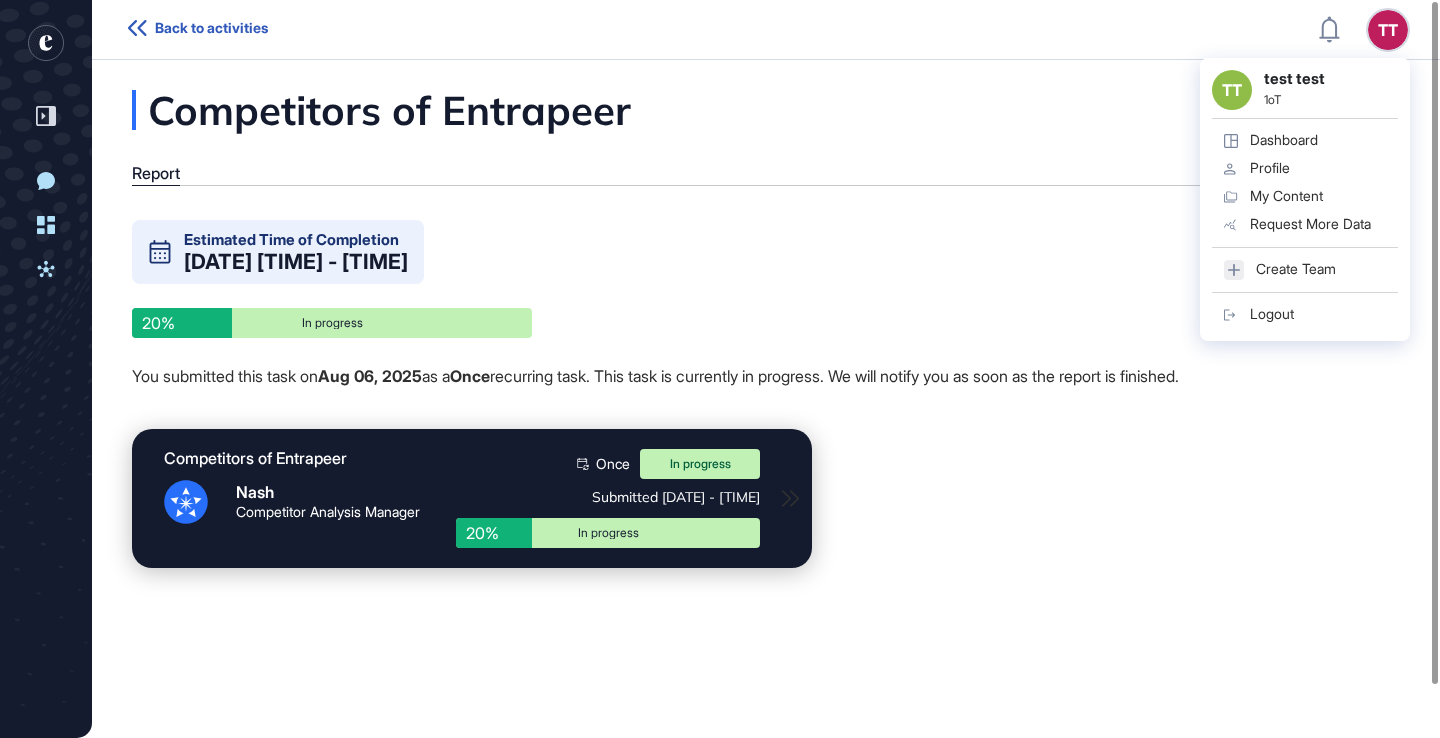 click on "tt test test 1oT Dashboard Profile My Content Request More Data Create Team Logout" at bounding box center [1305, 199] 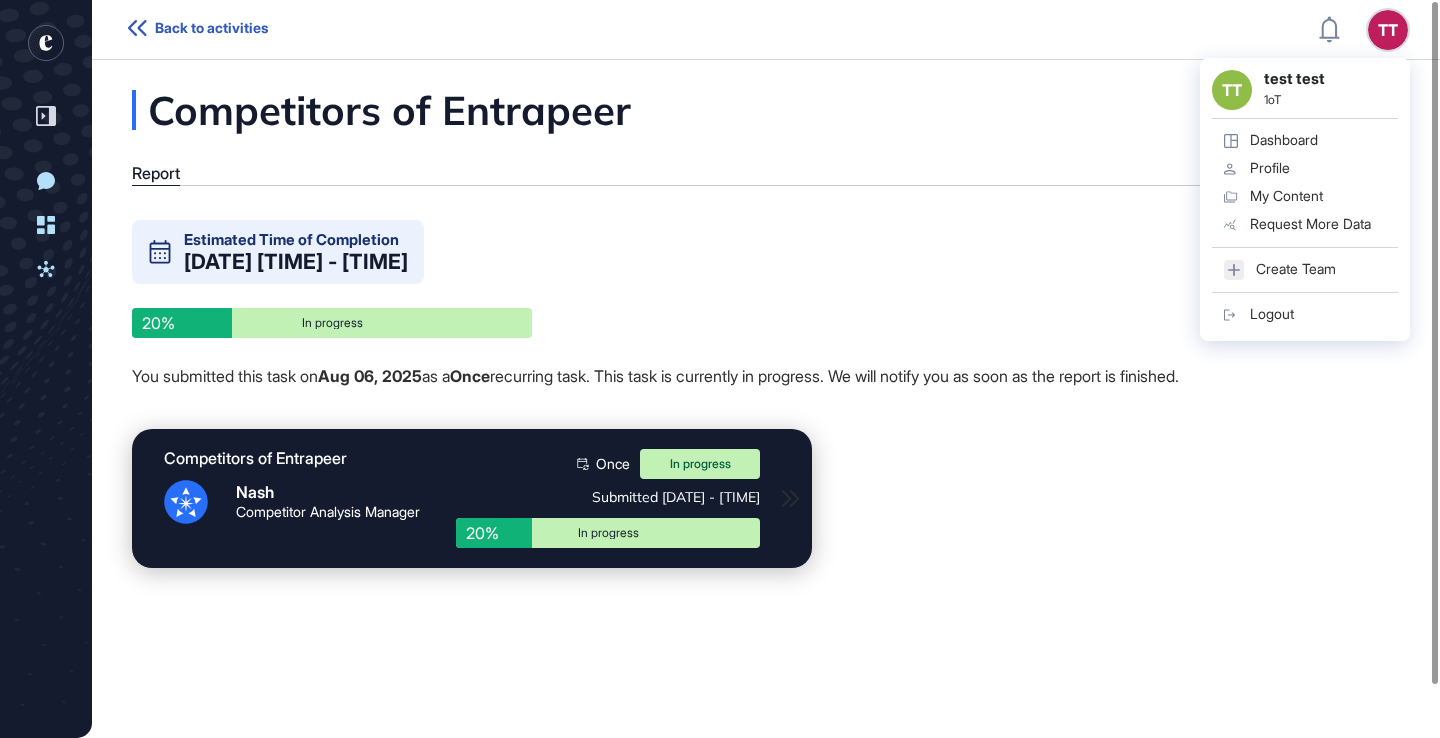 click on "Create Team" at bounding box center (1296, 269) 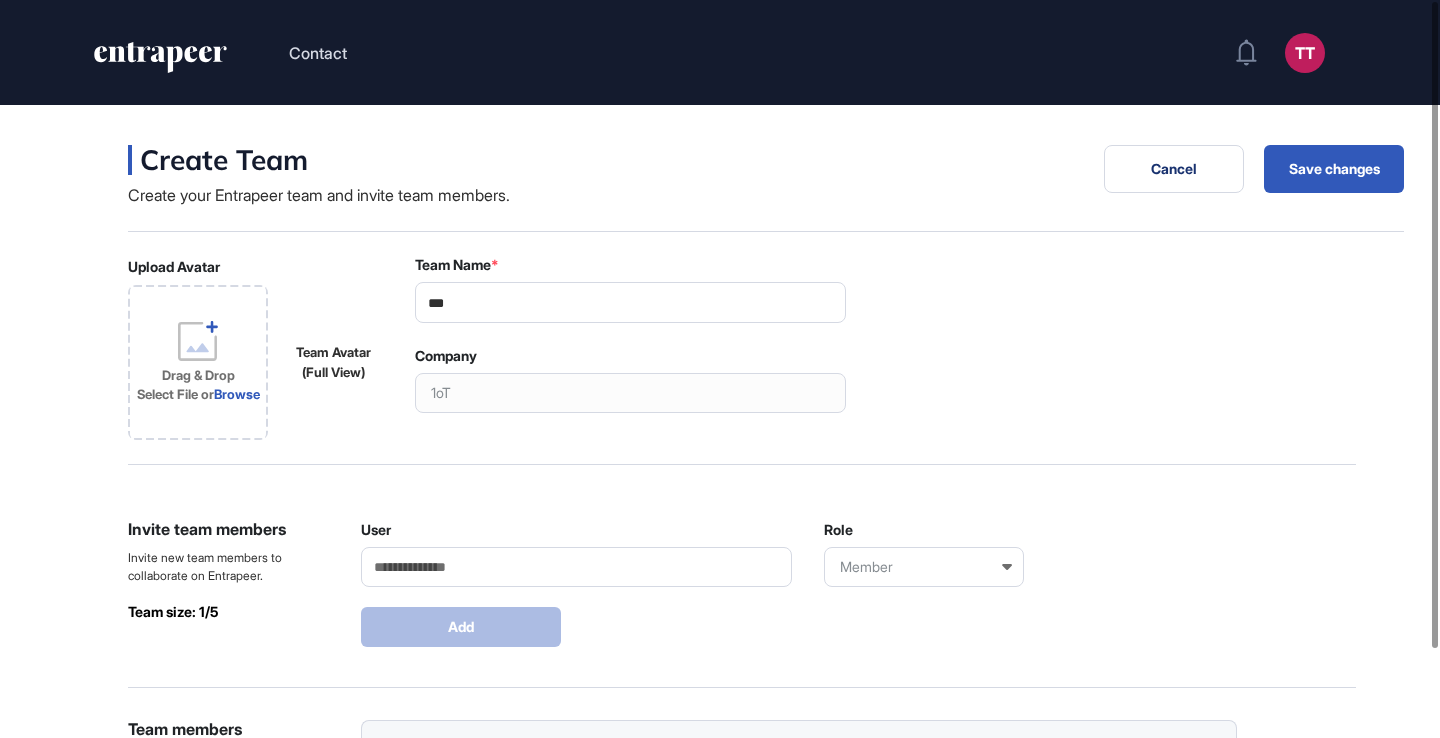 scroll, scrollTop: 168, scrollLeft: 0, axis: vertical 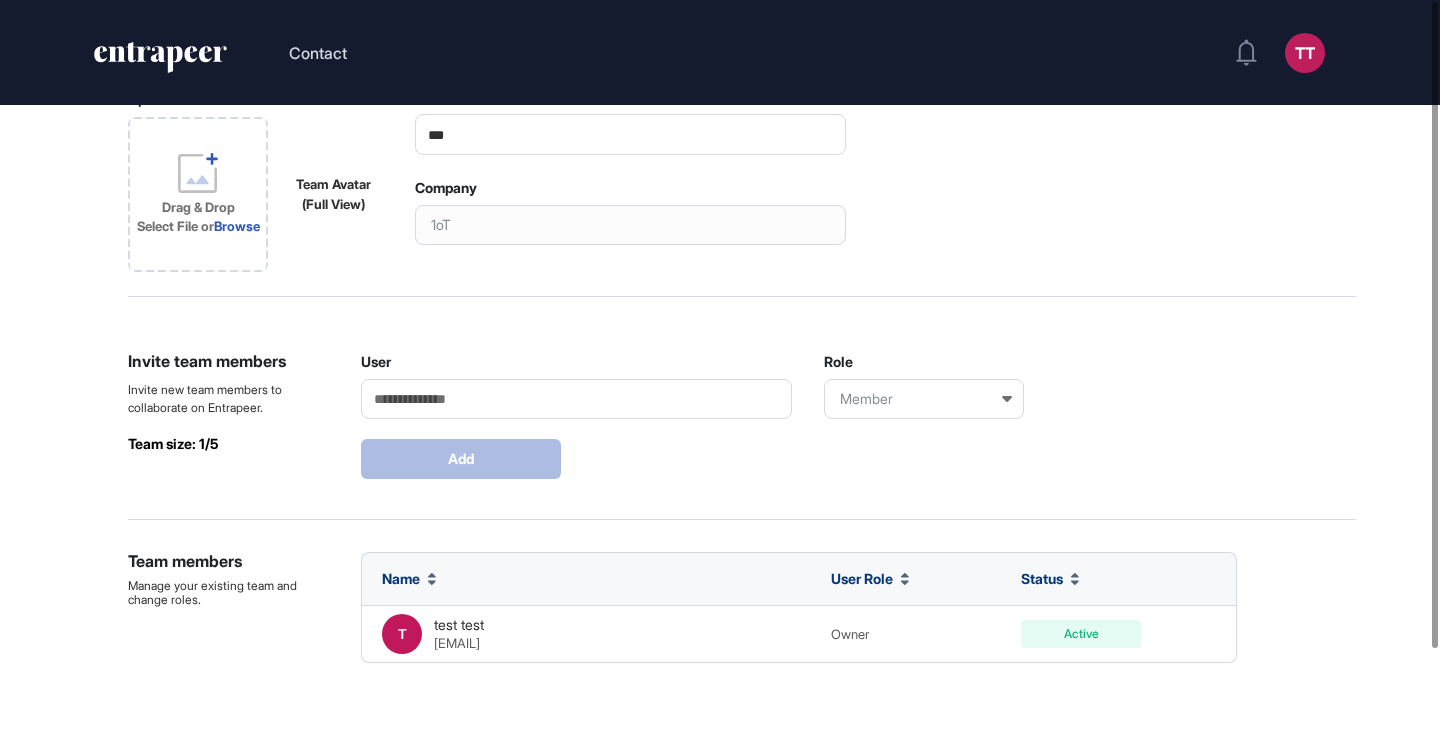 click on "User" 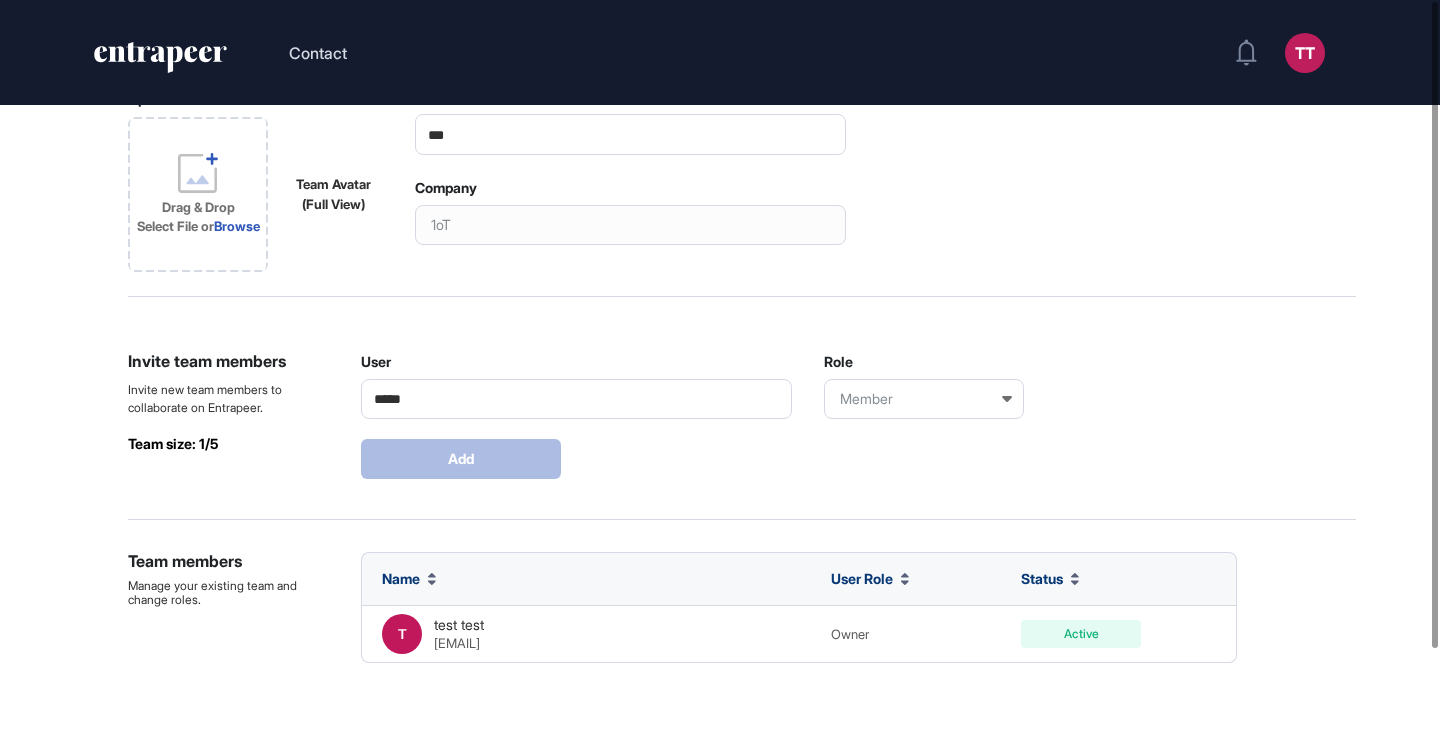 type on "**********" 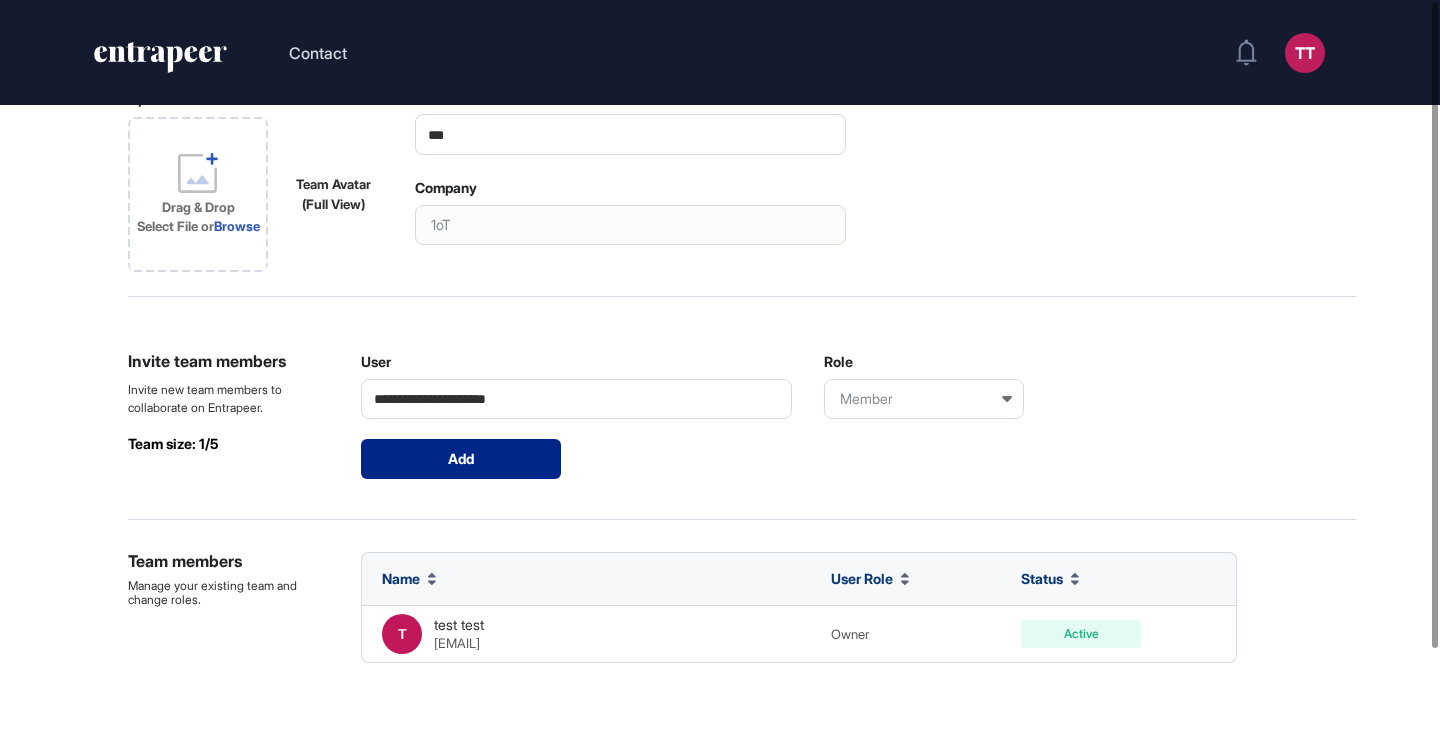 click on "Add" at bounding box center (461, 459) 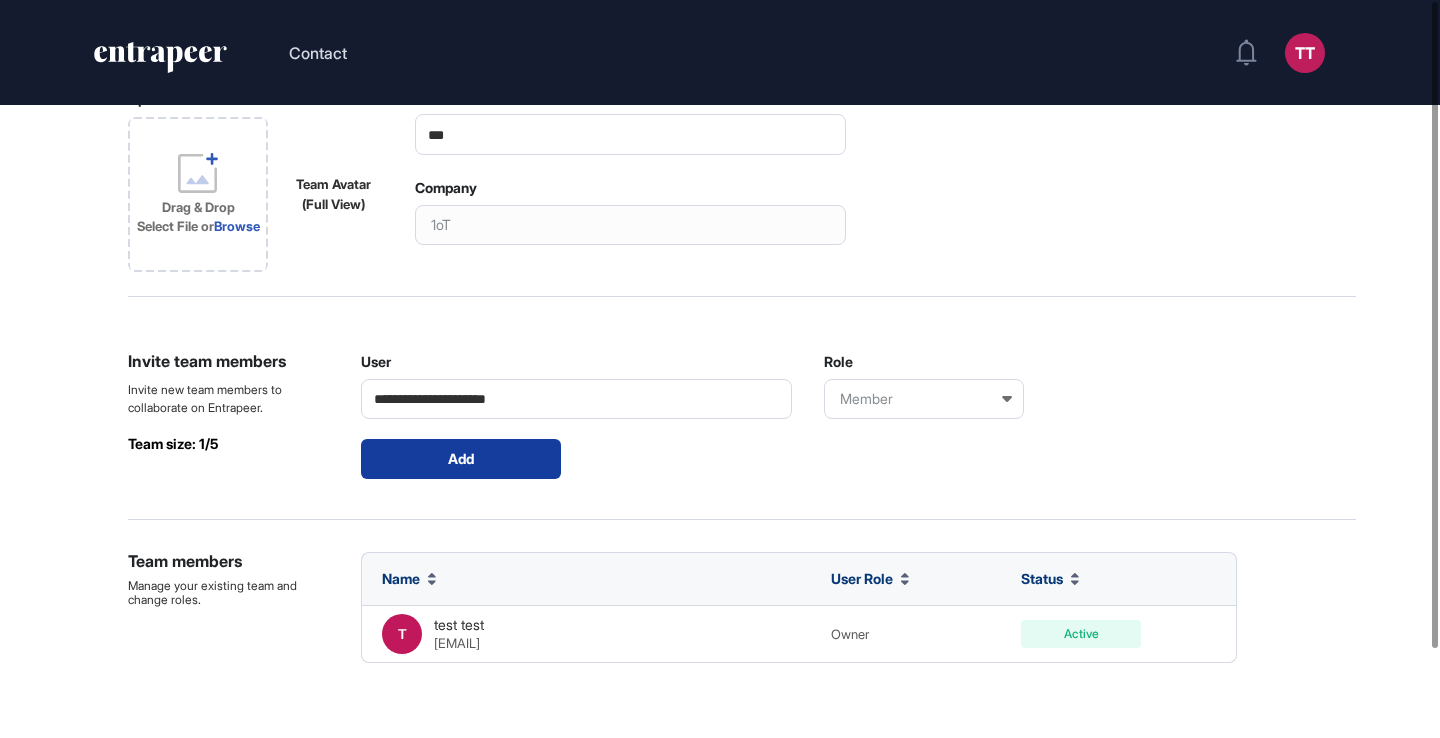 type 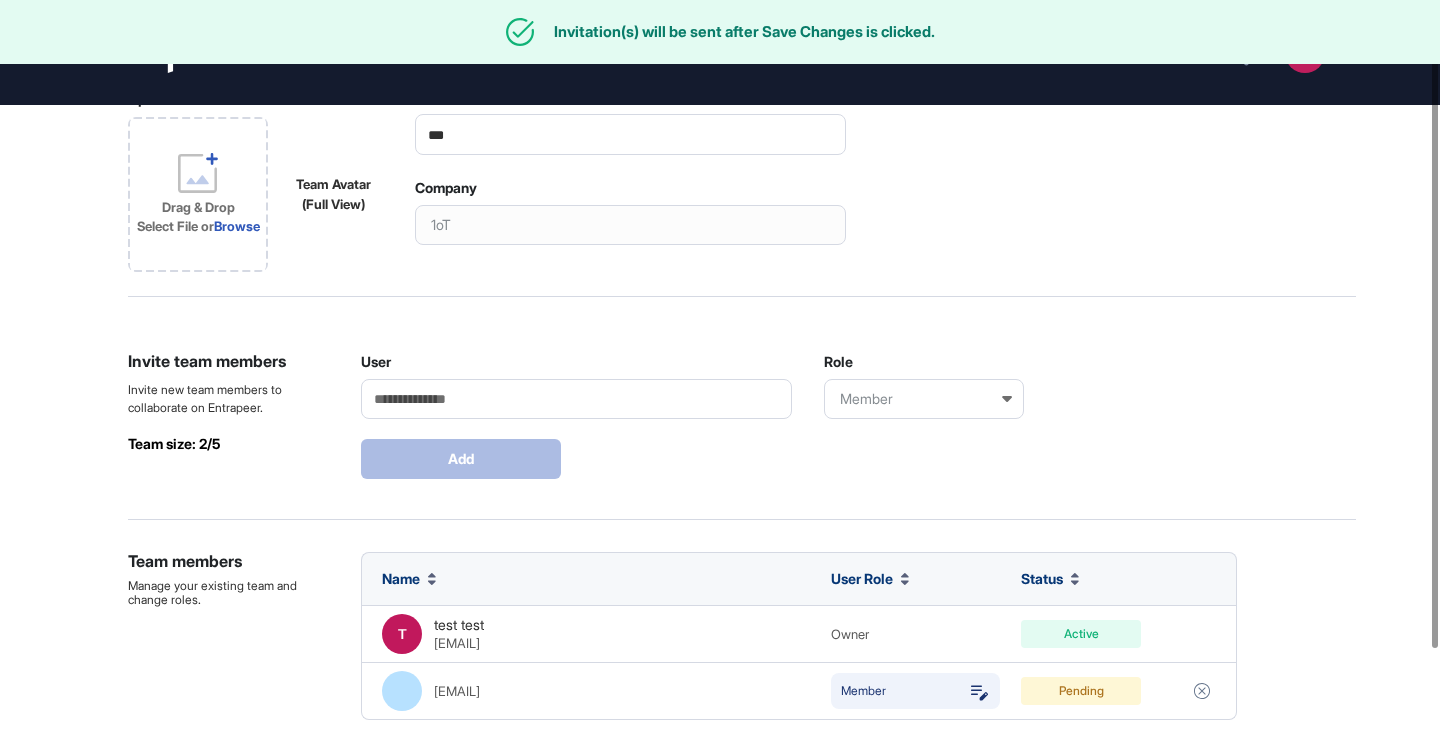 scroll, scrollTop: 0, scrollLeft: 0, axis: both 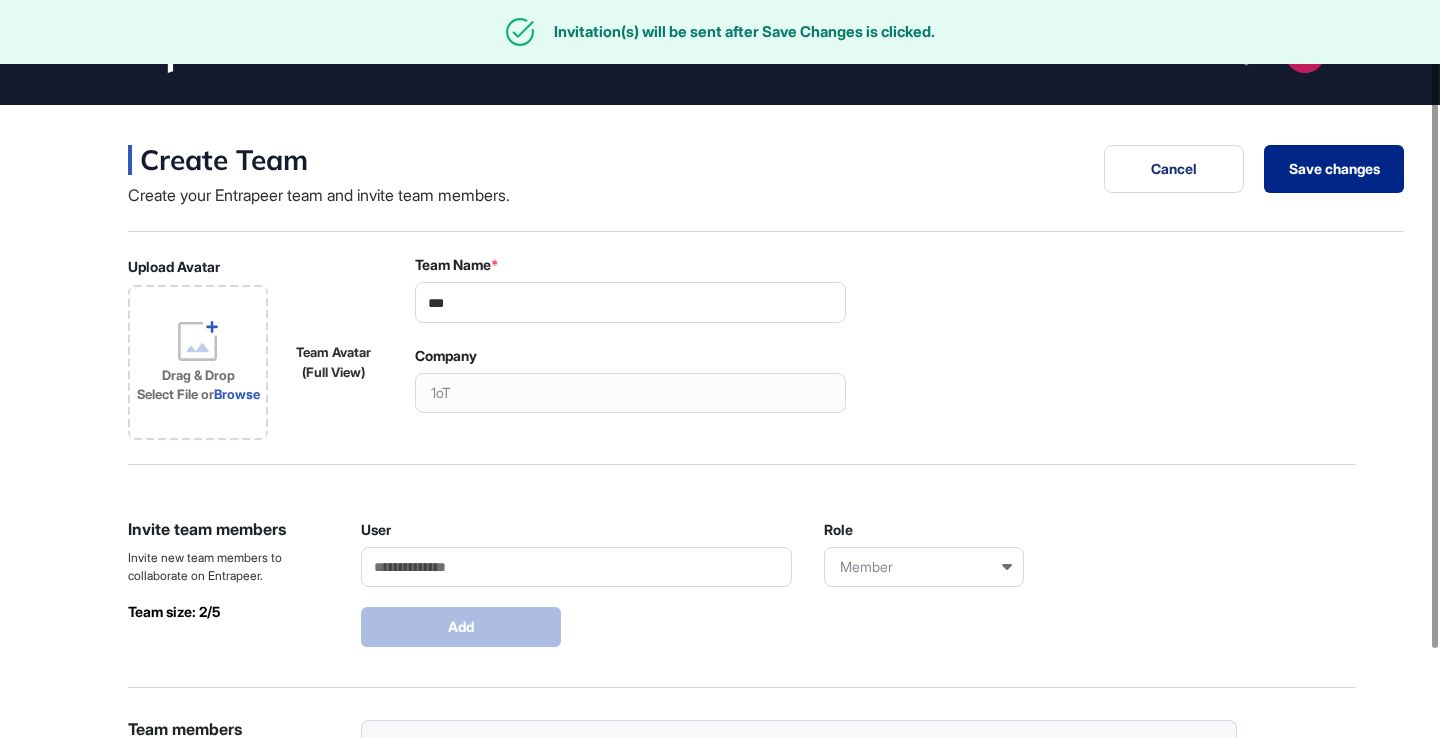click on "Save changes" at bounding box center [1334, 169] 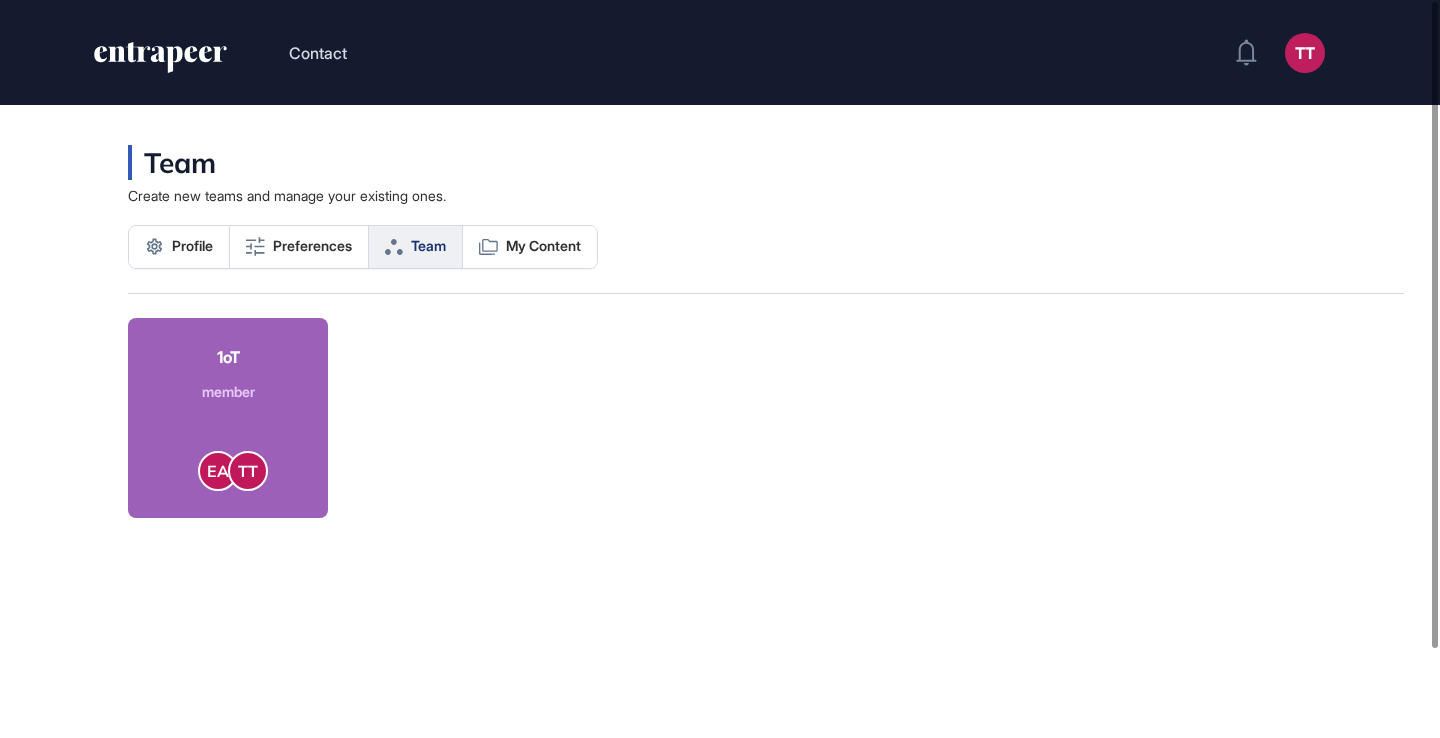 click 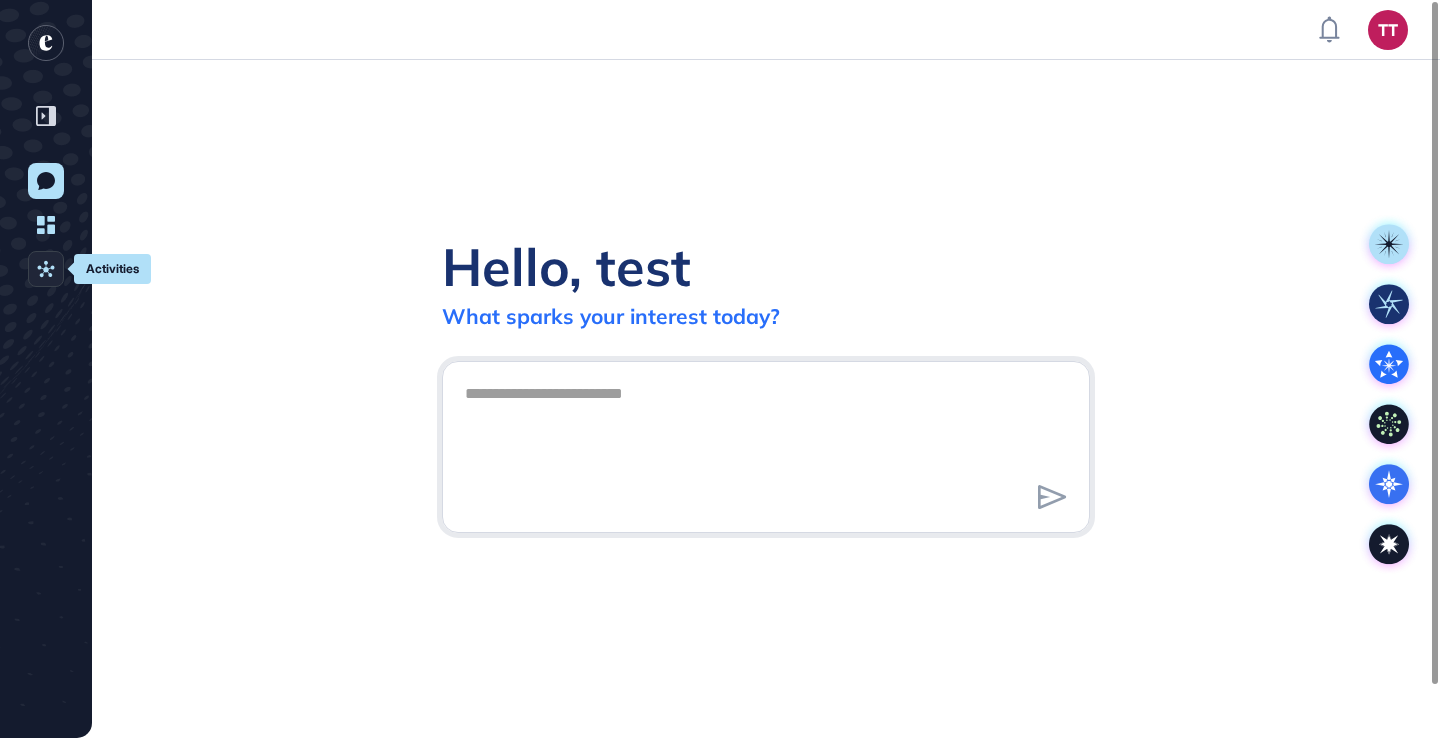 click 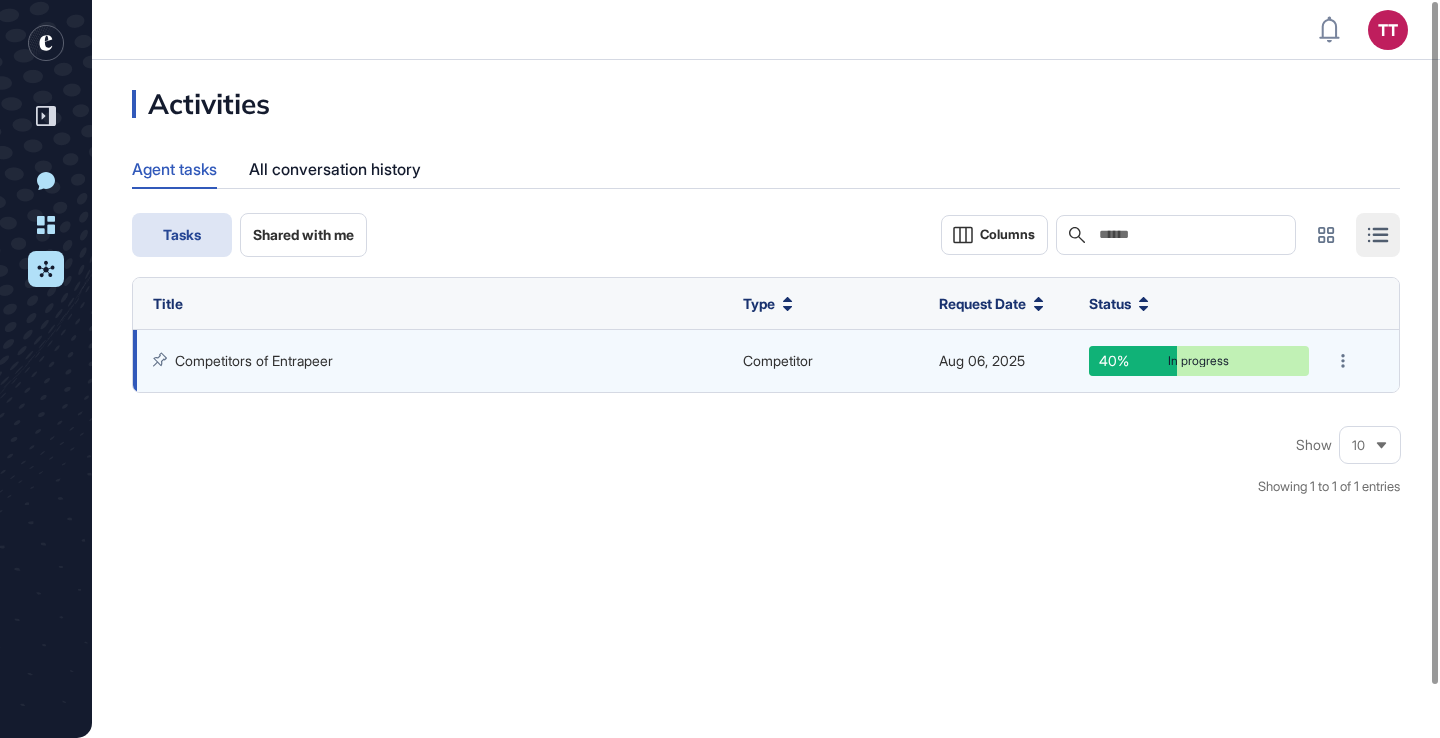 click on "Competitors of Entrapeer" at bounding box center [254, 360] 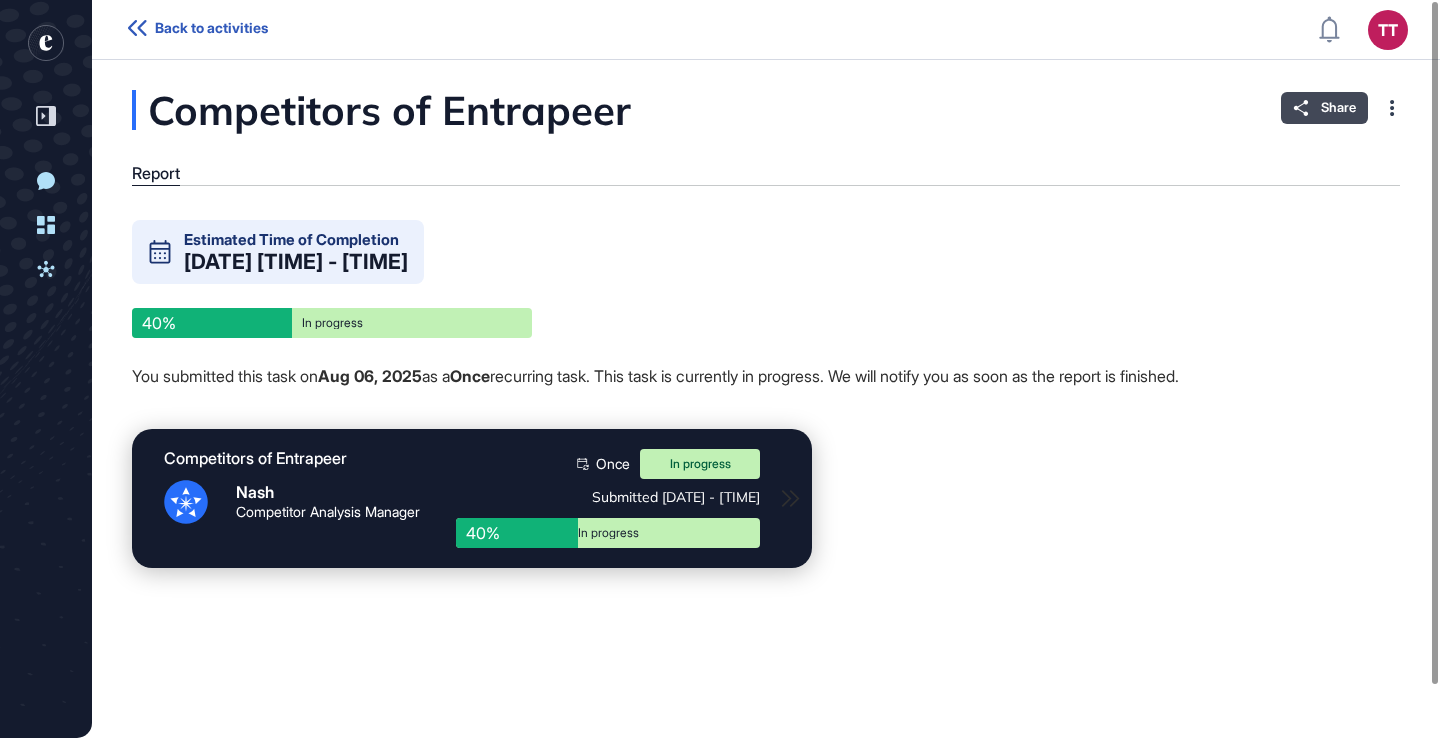 click 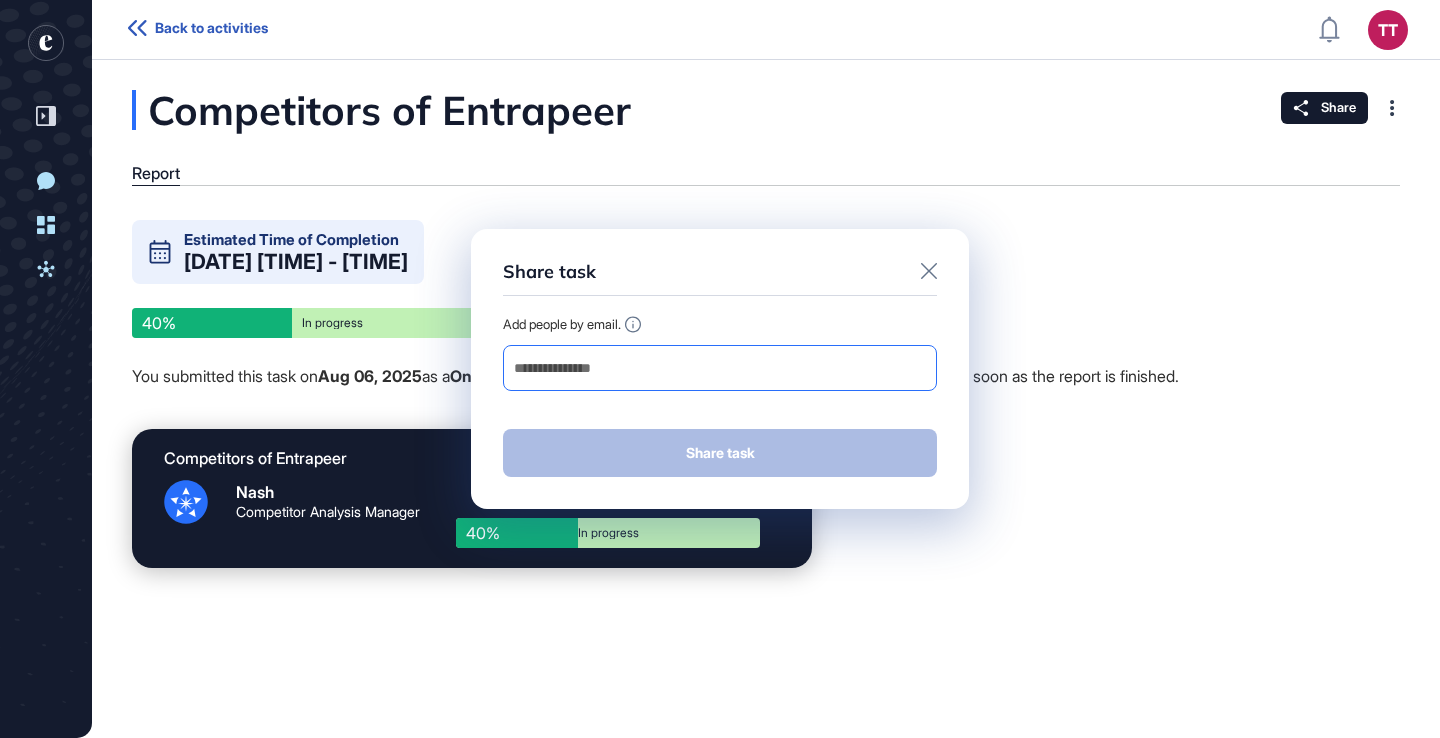 click at bounding box center [720, 368] 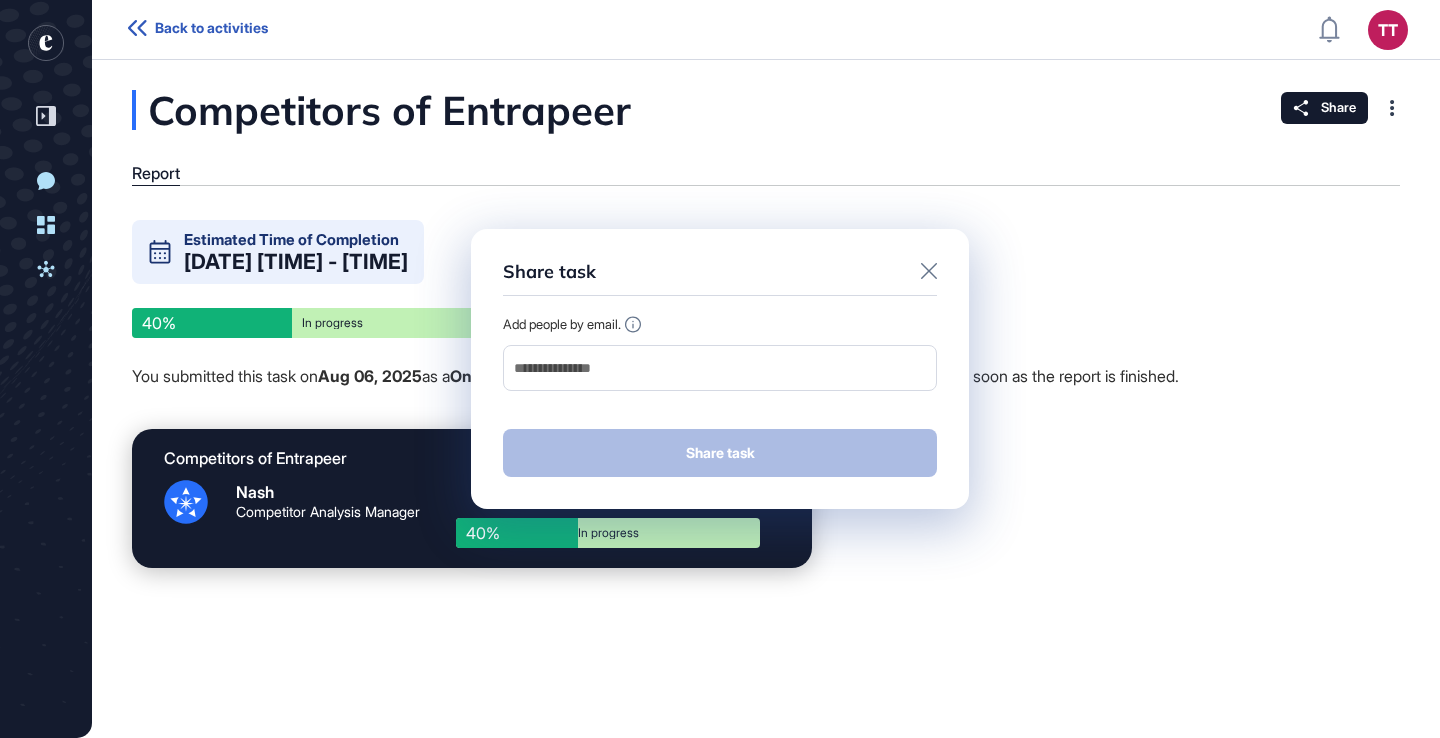 click on "Add people by email." at bounding box center (720, 324) 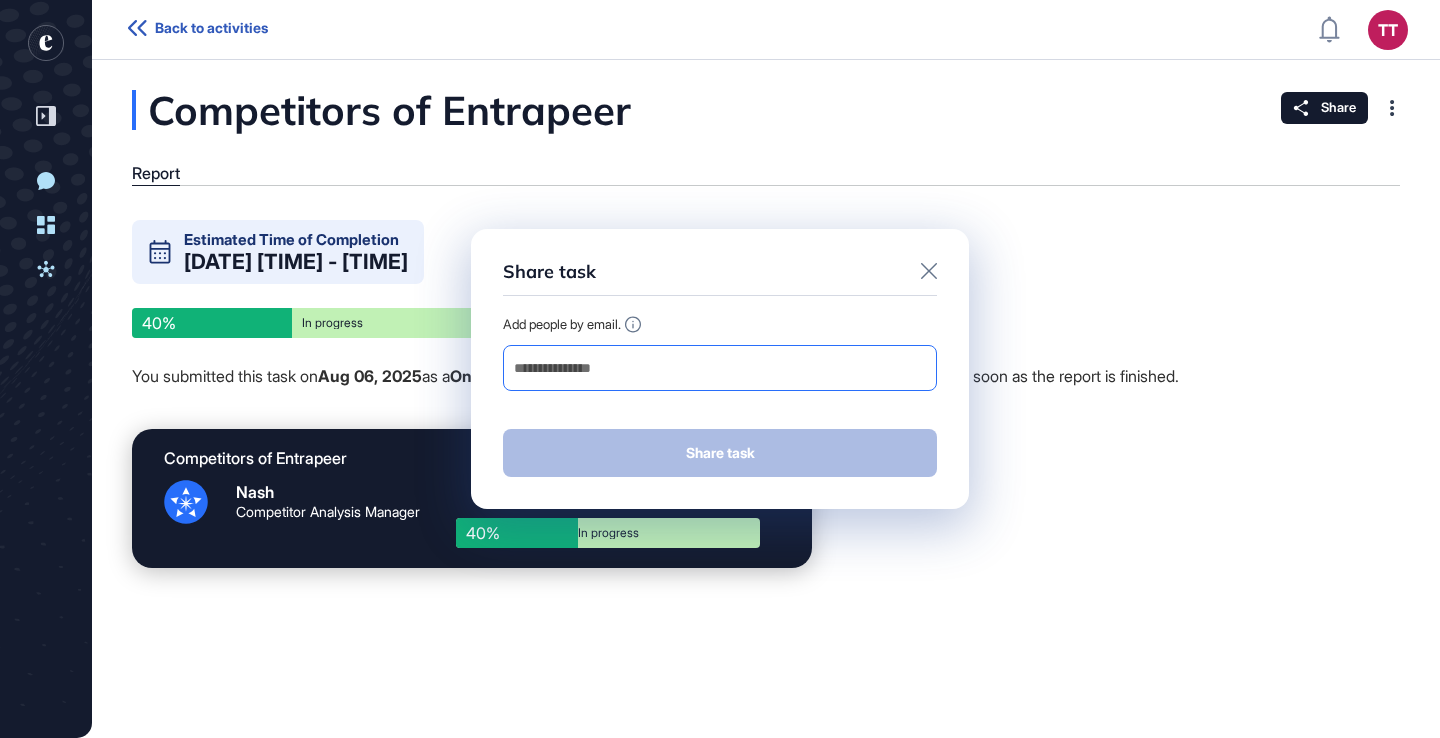 click at bounding box center [720, 368] 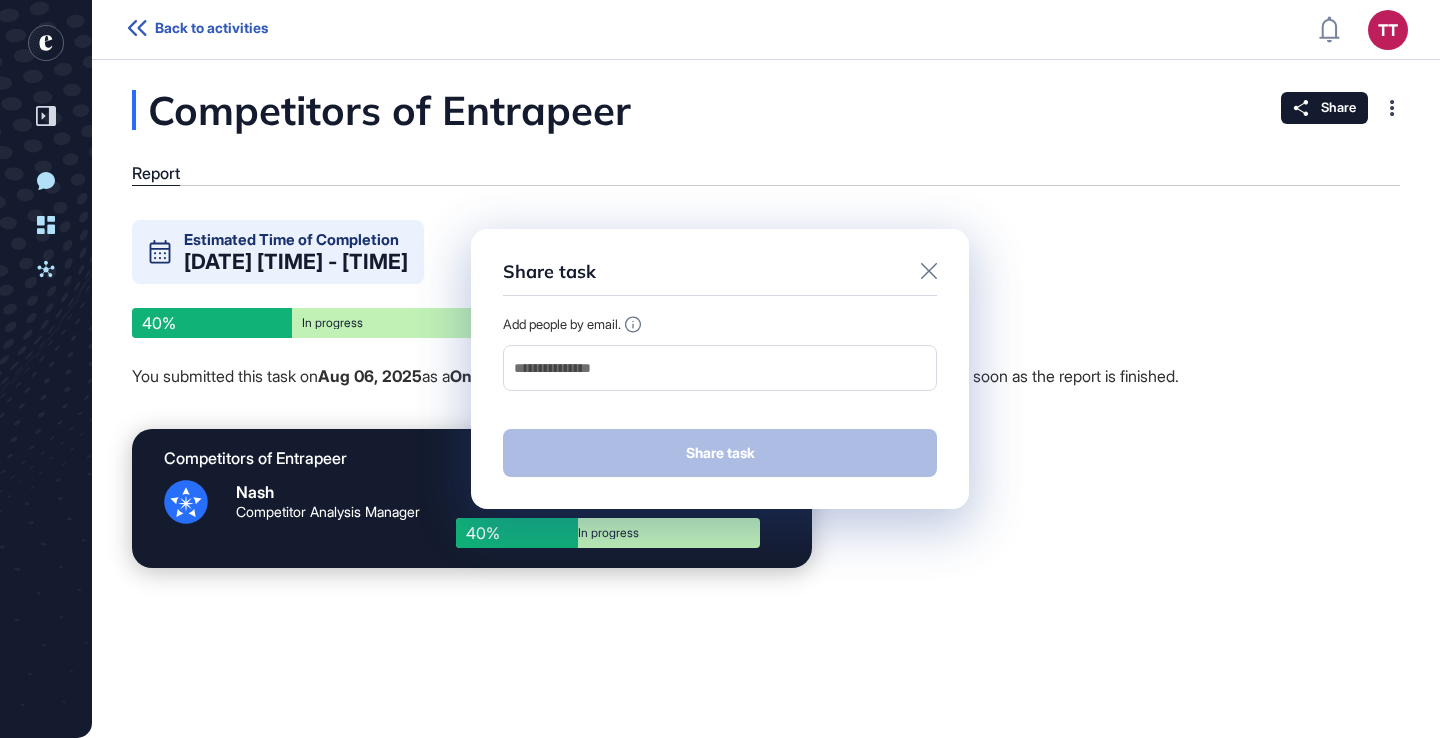 click on "Add people by email." at bounding box center (720, 324) 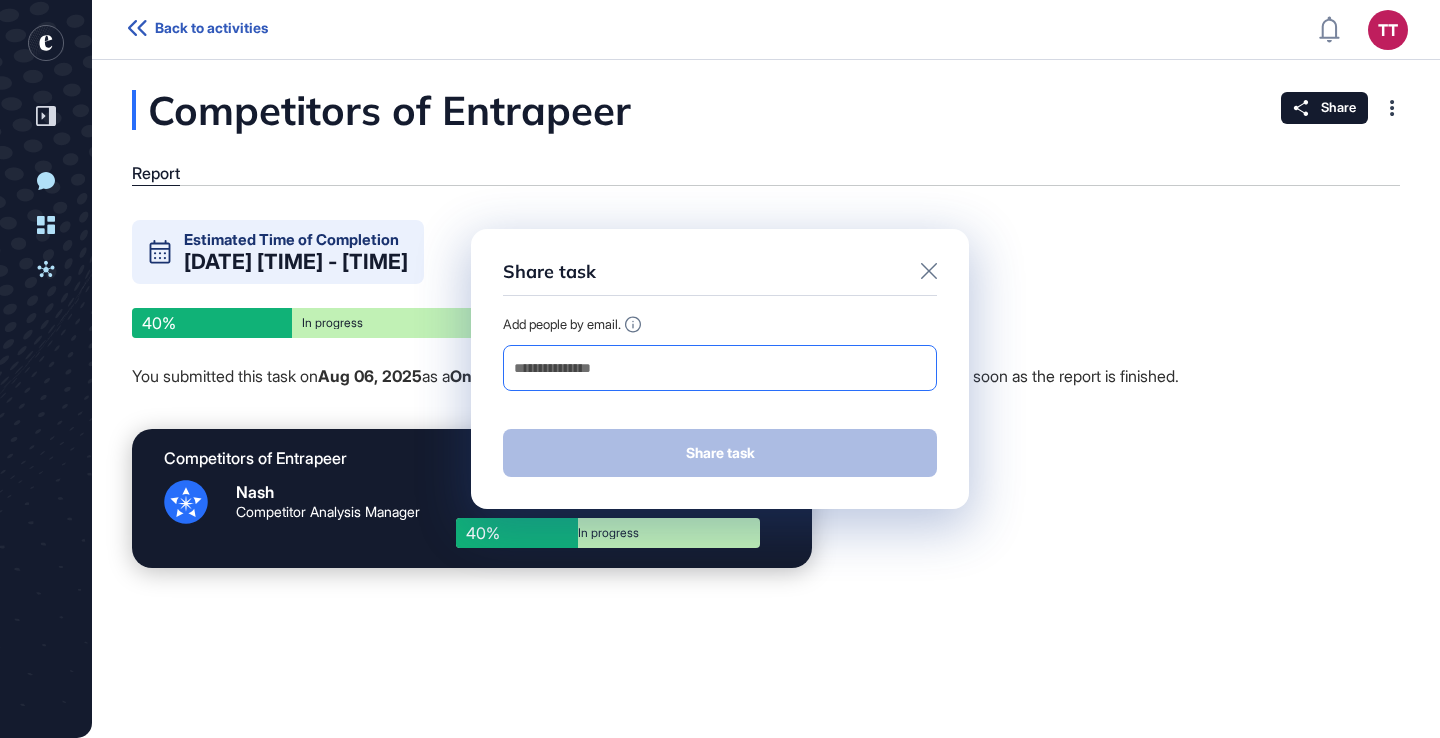 click at bounding box center [720, 368] 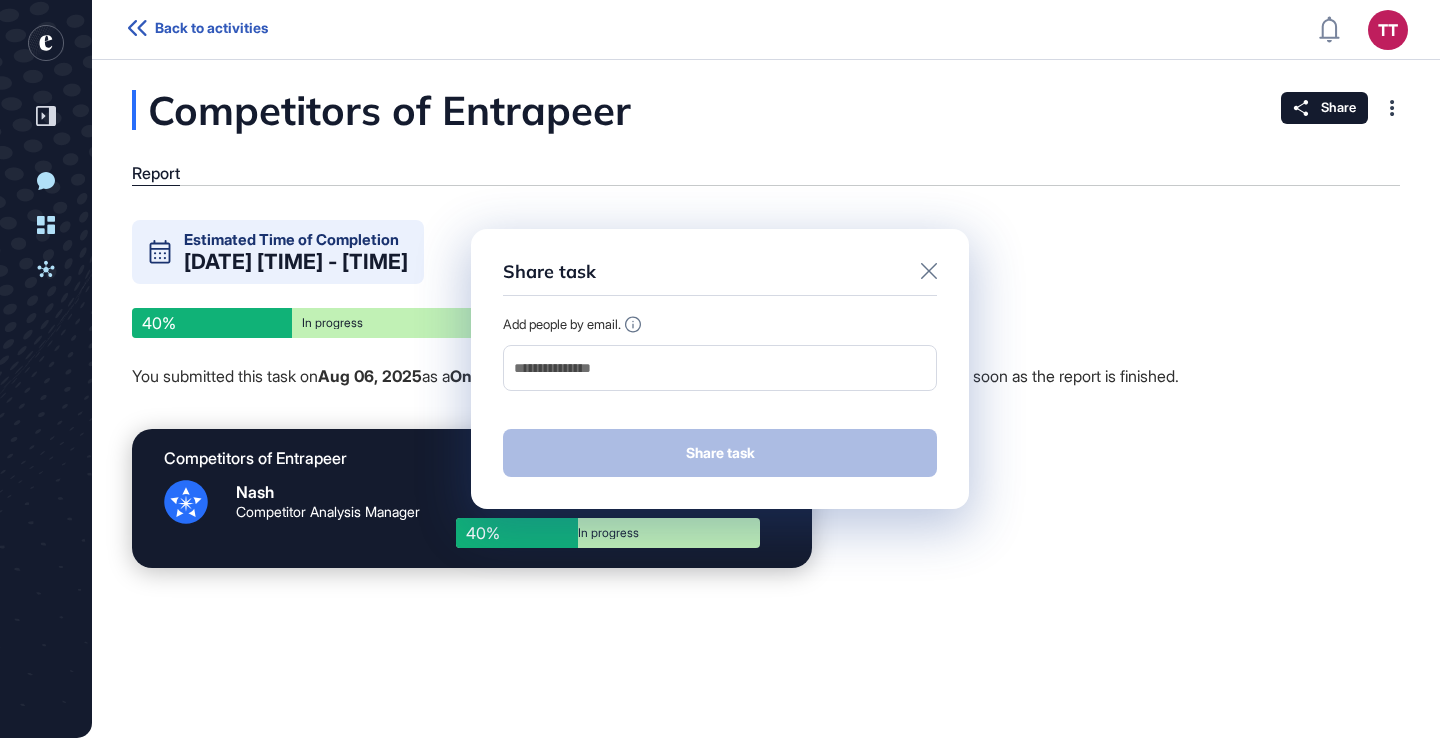 click on "Share task Add people by email. Share task" at bounding box center (720, 369) 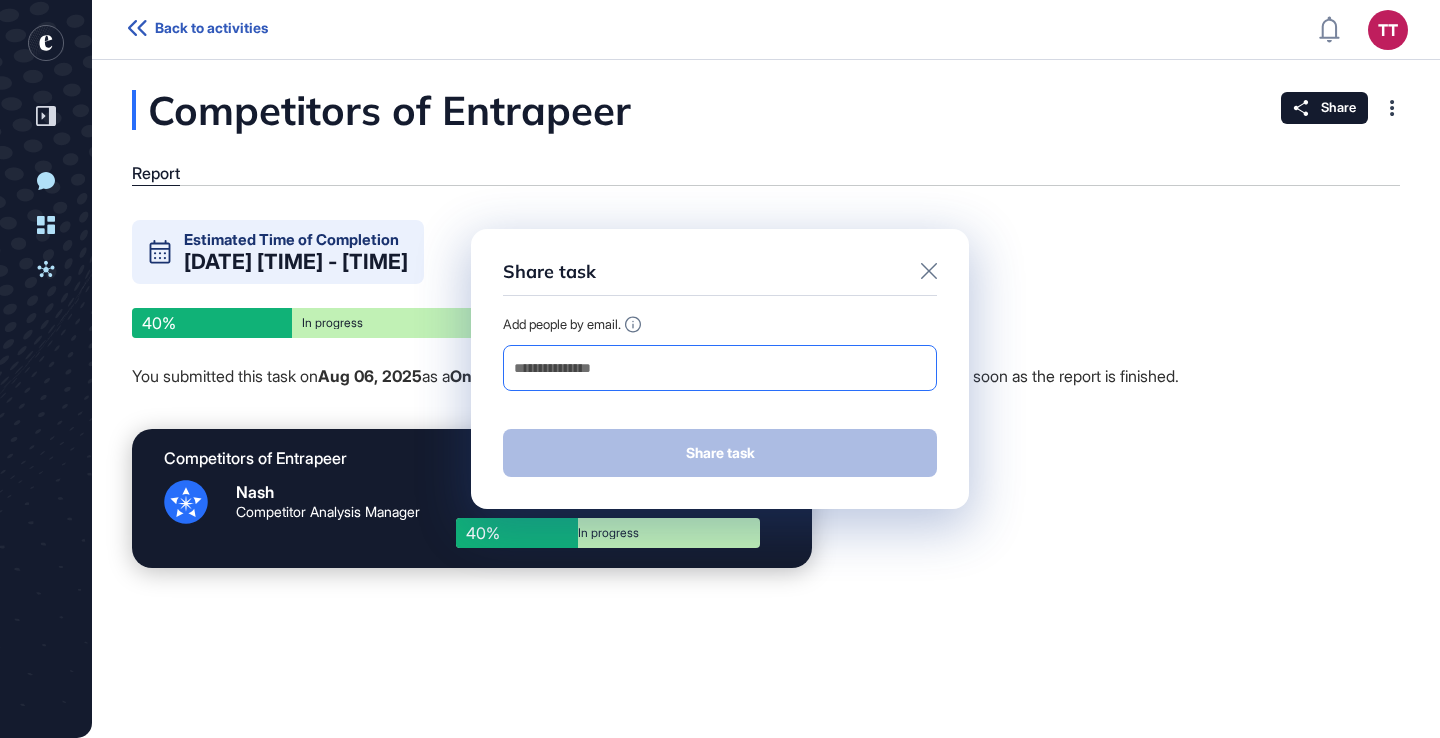 click at bounding box center [720, 368] 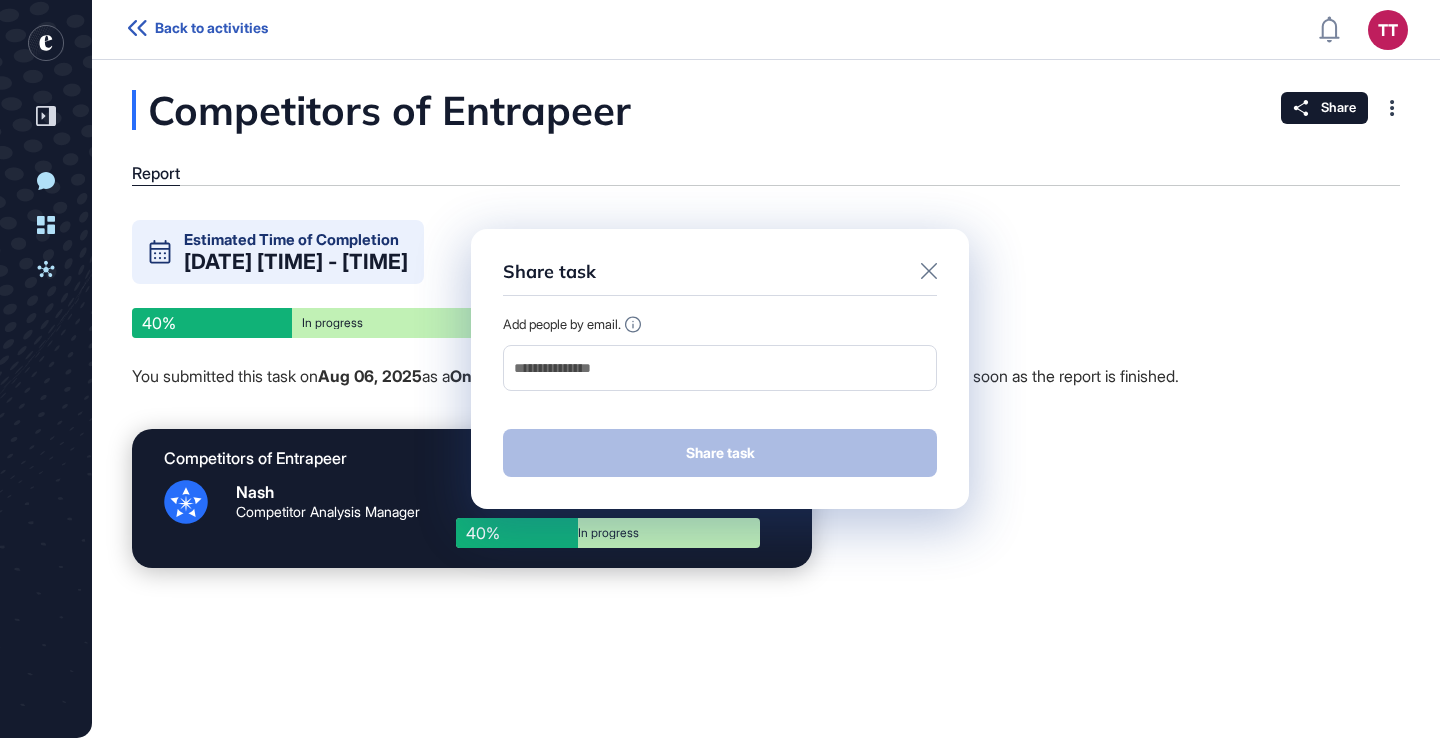 click on "Share task Add people by email. Share task" 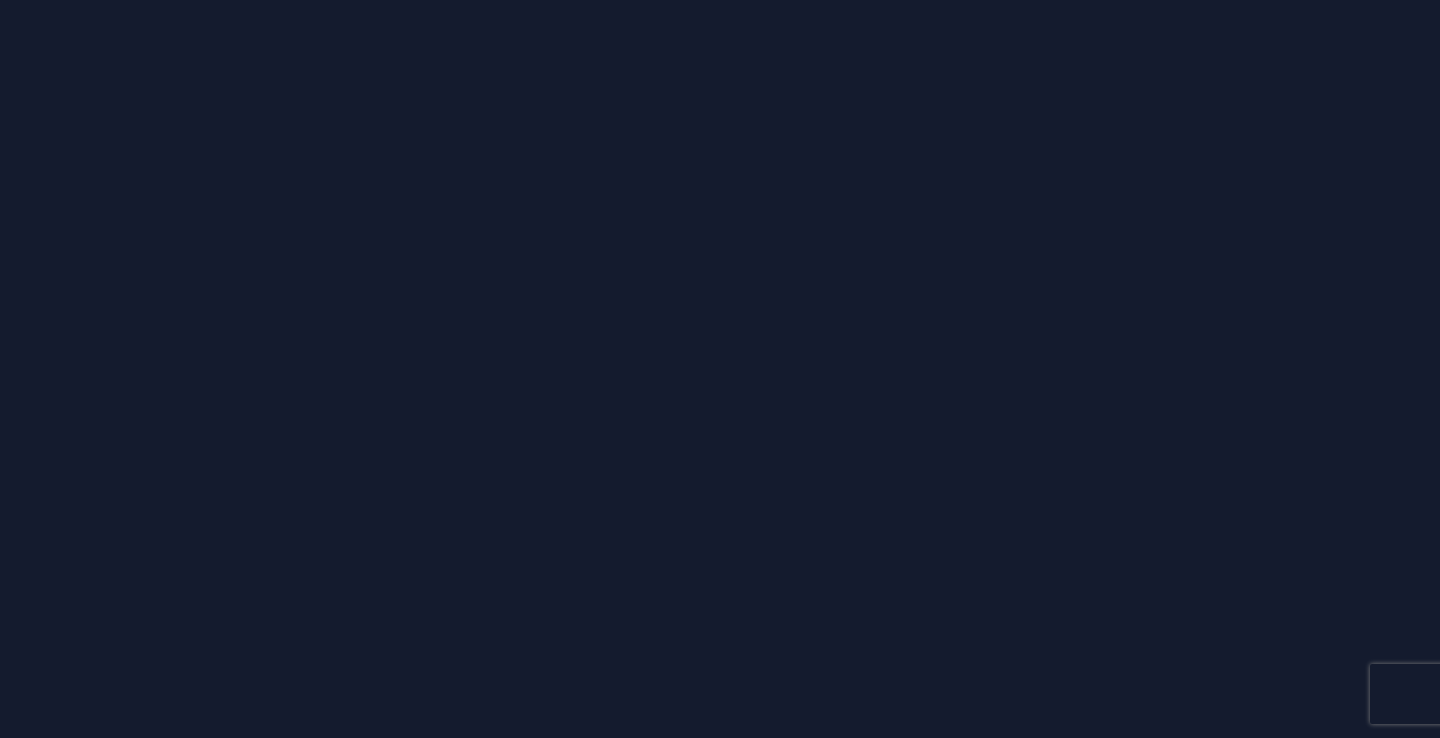 scroll, scrollTop: 0, scrollLeft: 0, axis: both 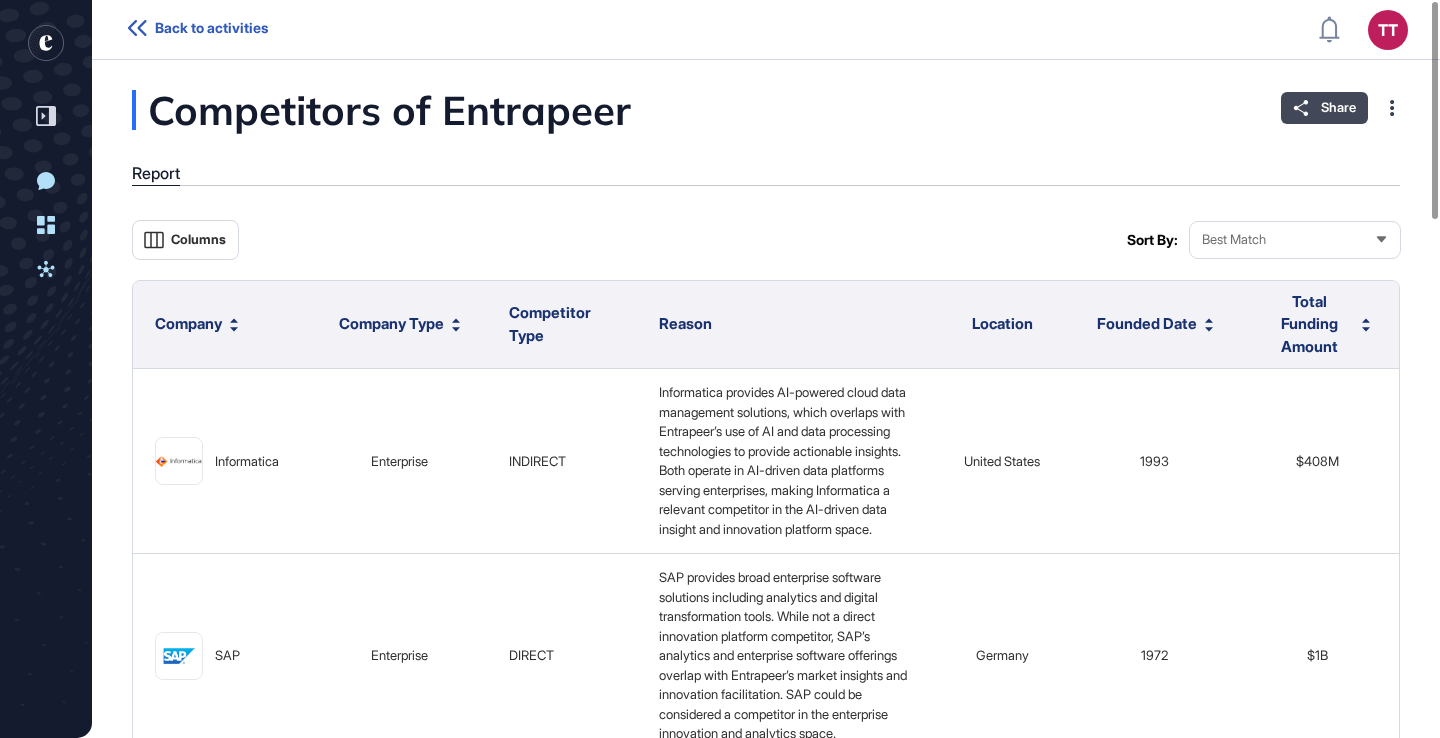 click on "Share" at bounding box center (1324, 108) 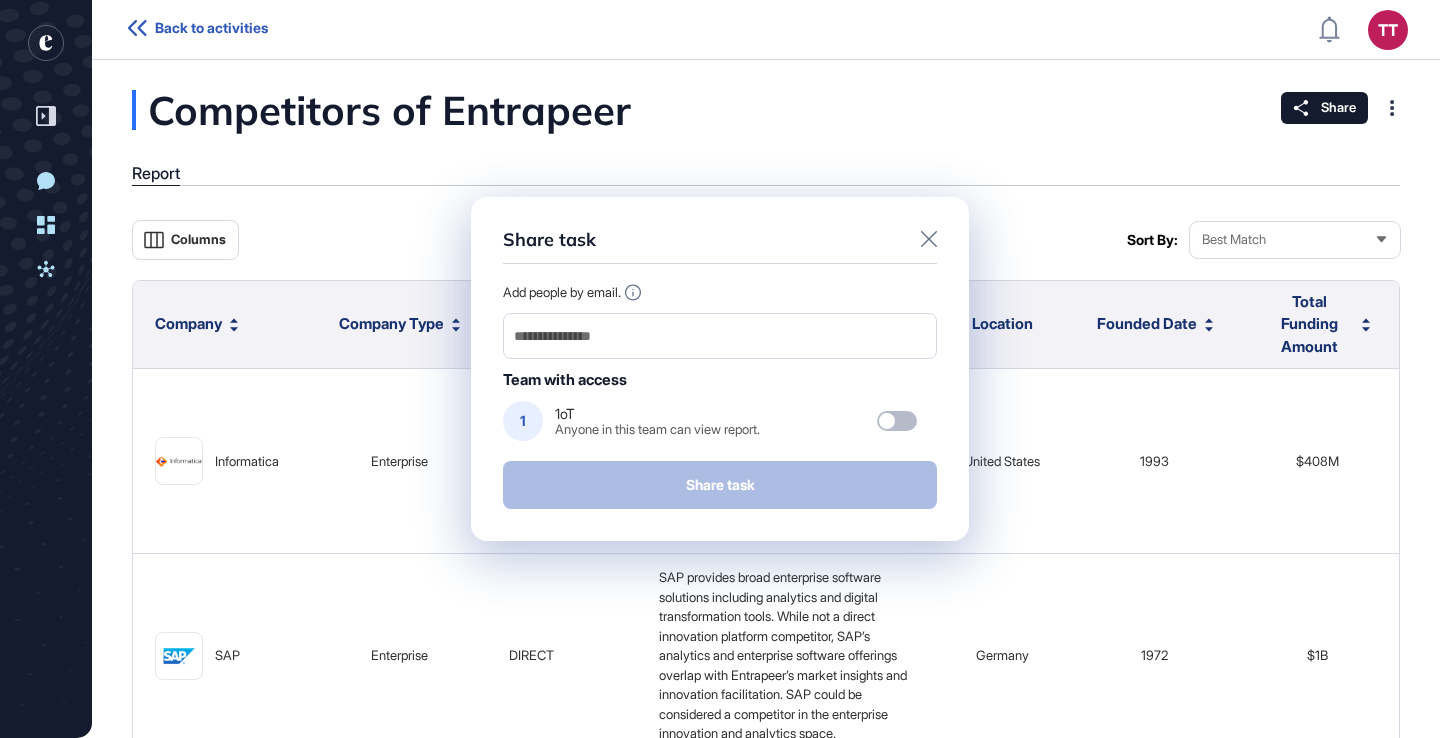 click on "Share task" at bounding box center [720, 246] 